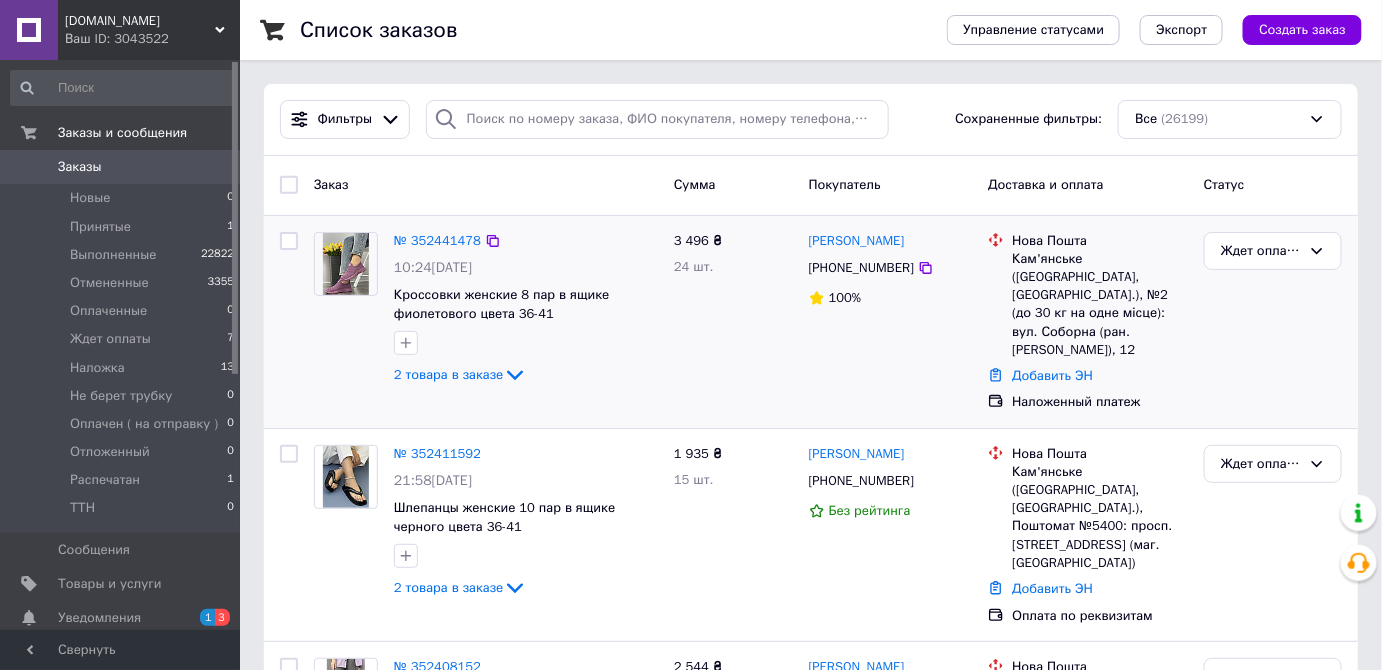 scroll, scrollTop: 25, scrollLeft: 0, axis: vertical 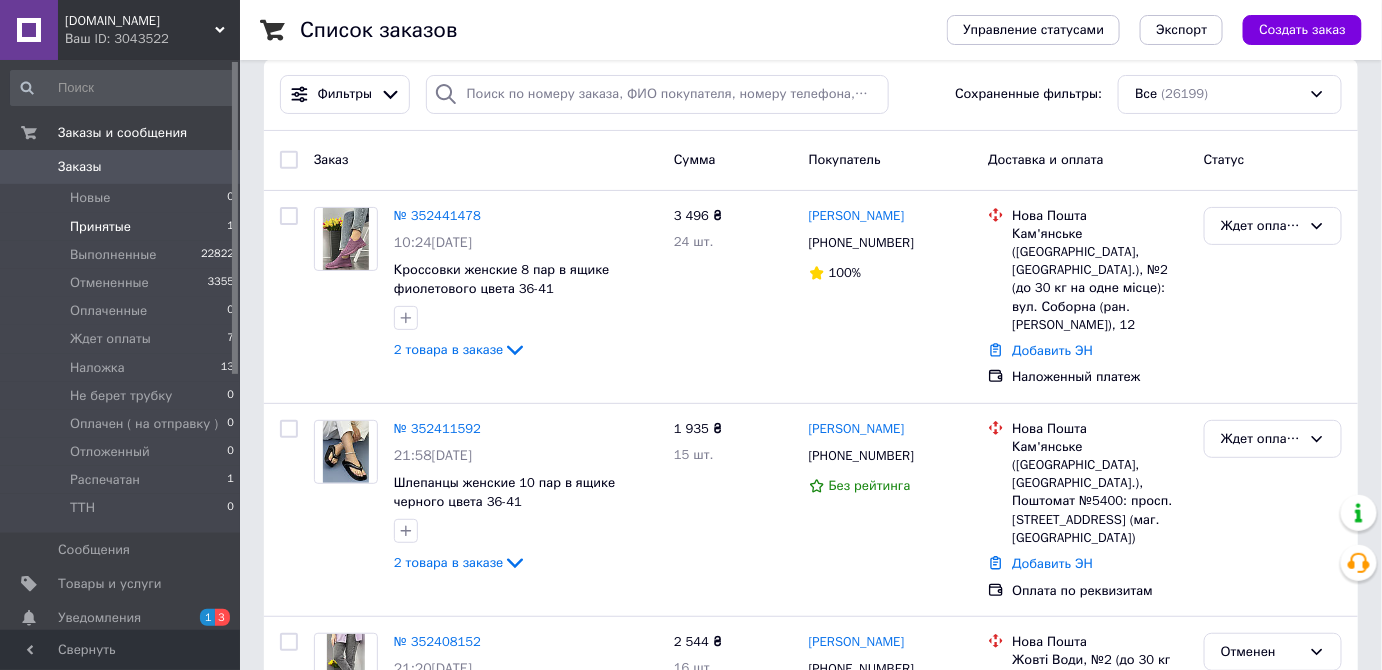 click on "Принятые" at bounding box center (100, 227) 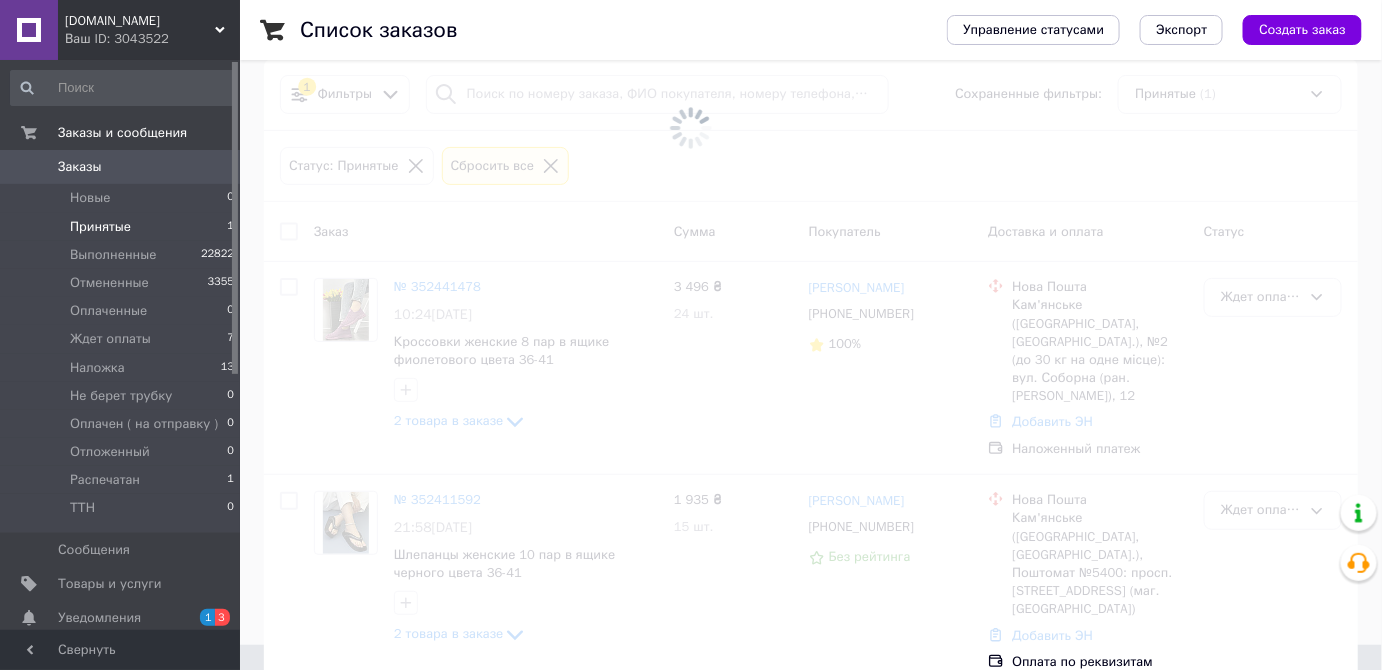 scroll, scrollTop: 0, scrollLeft: 0, axis: both 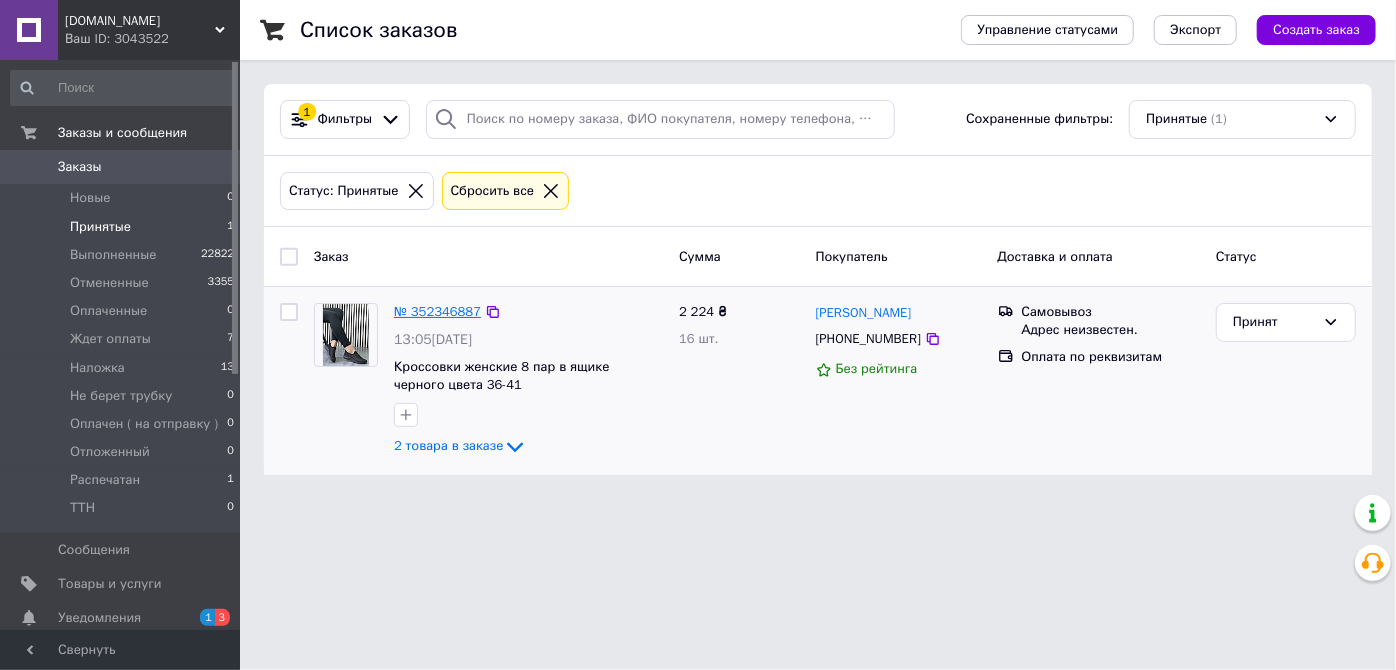 click on "№ 352346887" at bounding box center [437, 311] 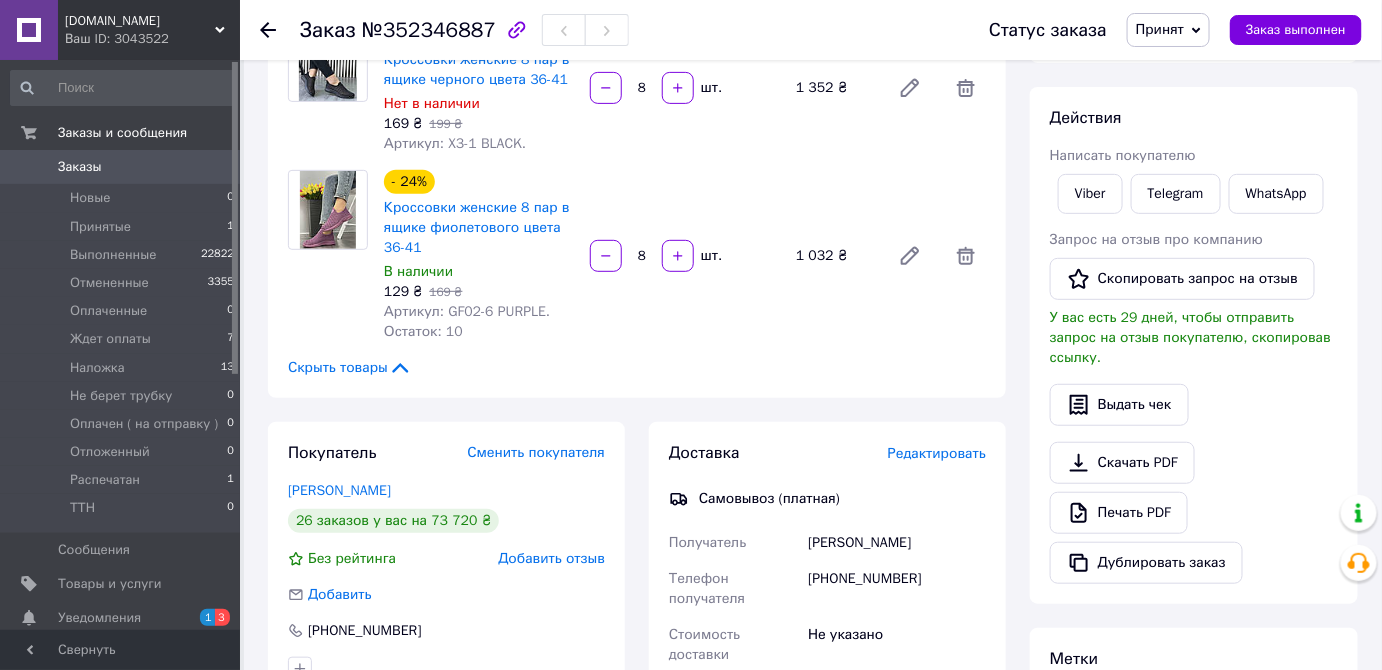 scroll, scrollTop: 210, scrollLeft: 0, axis: vertical 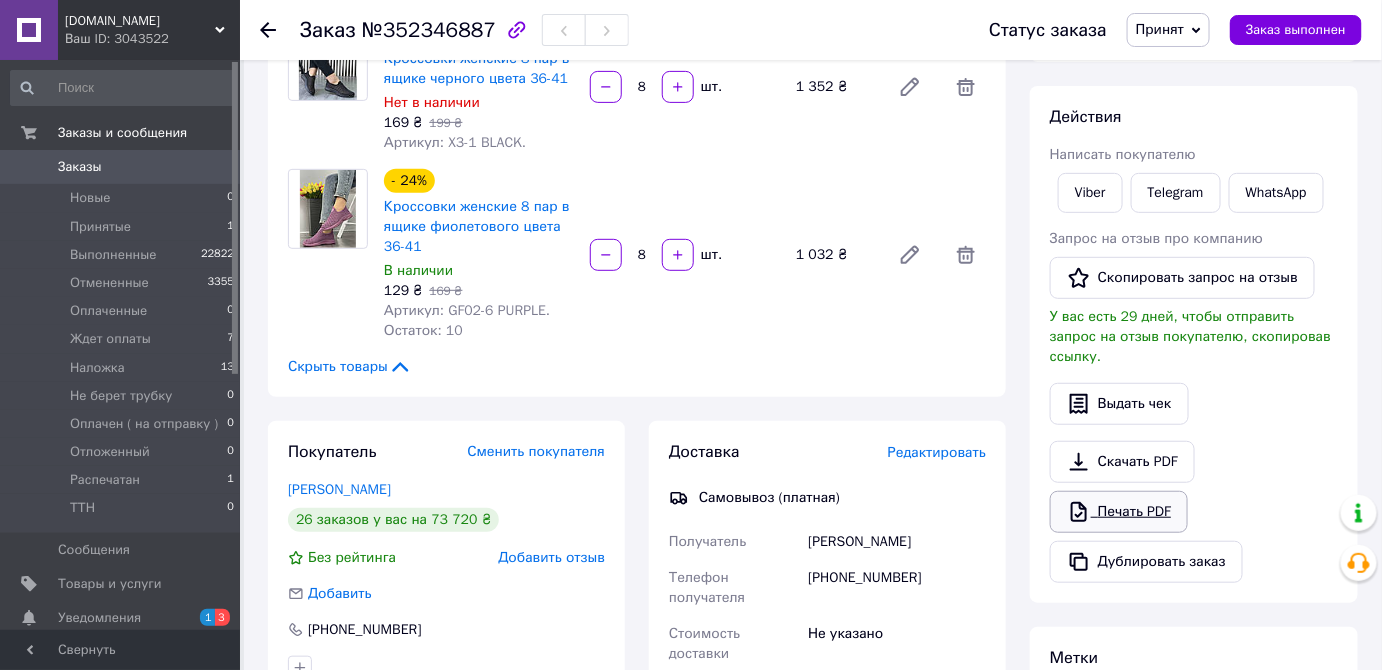 click on "Печать PDF" at bounding box center [1119, 512] 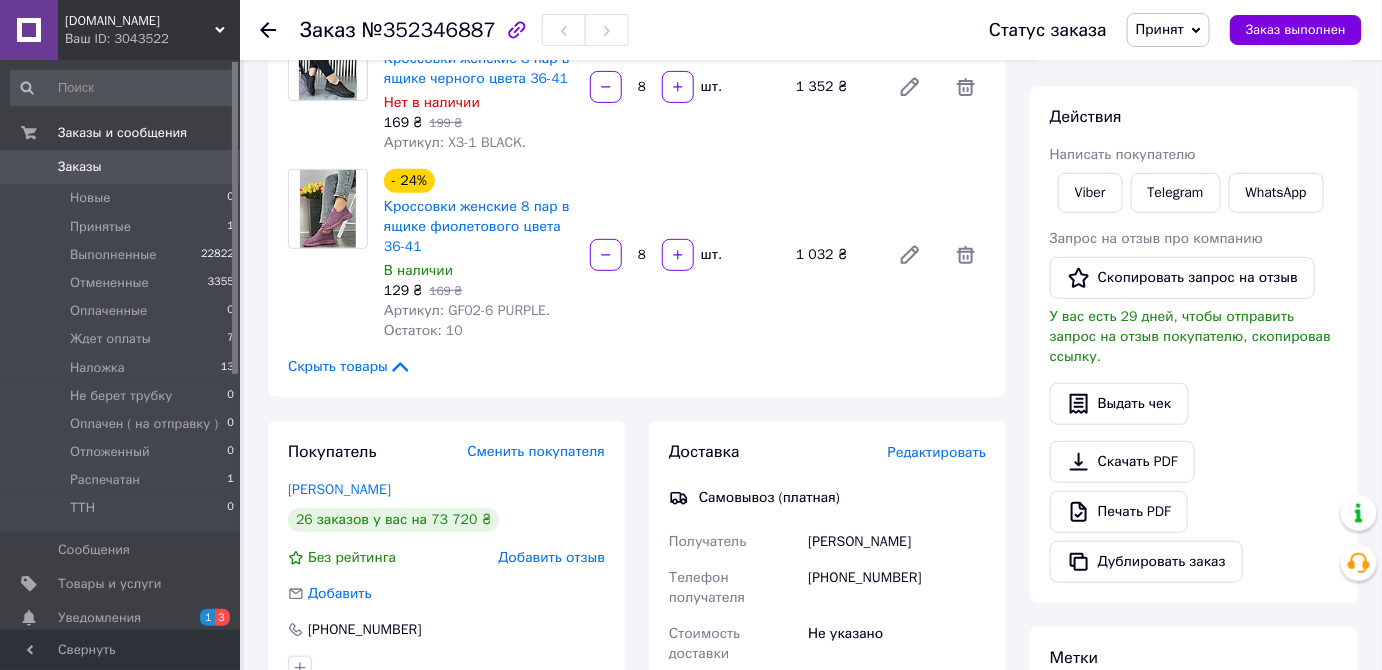 click on "Принят" at bounding box center [1160, 29] 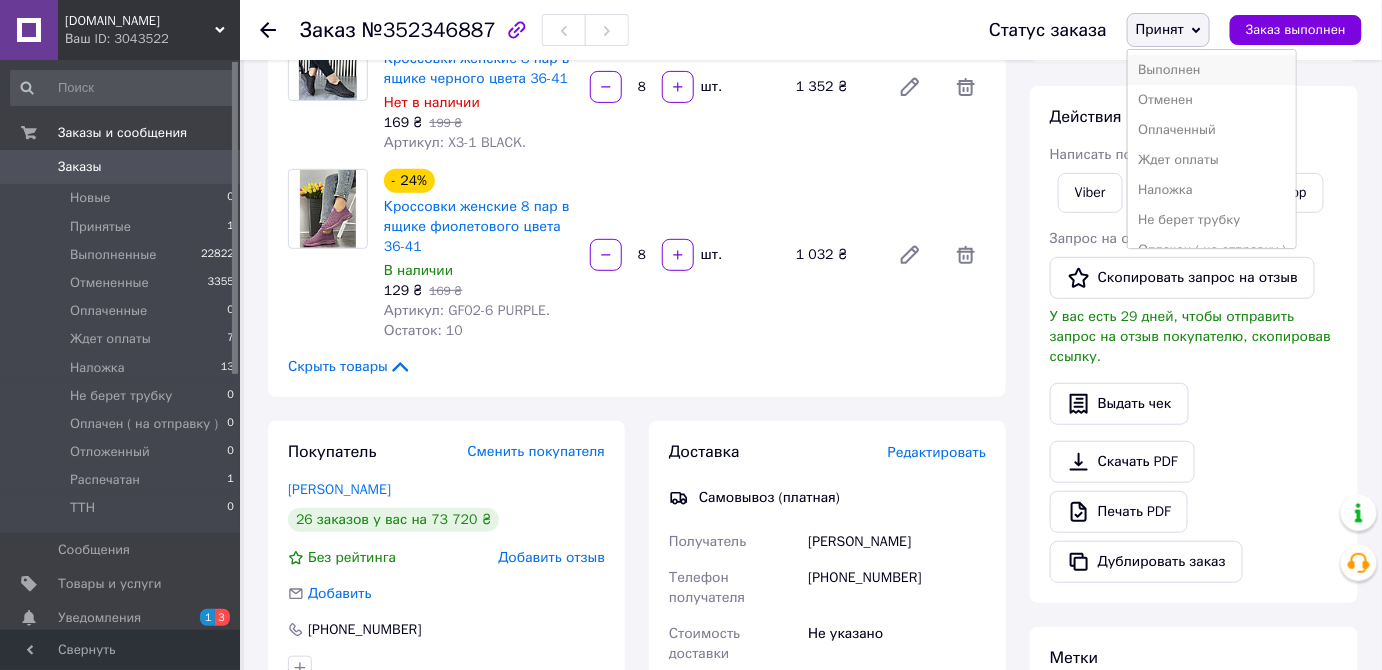 click on "Выполнен" at bounding box center (1212, 70) 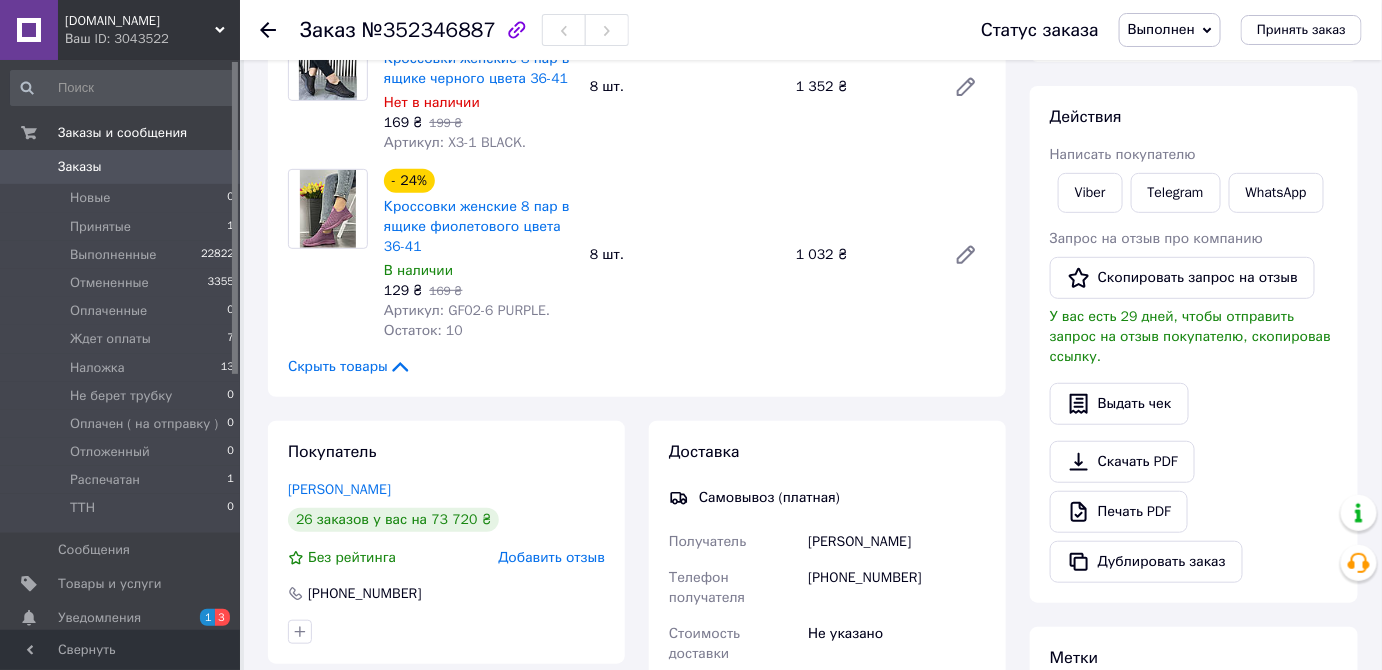 click 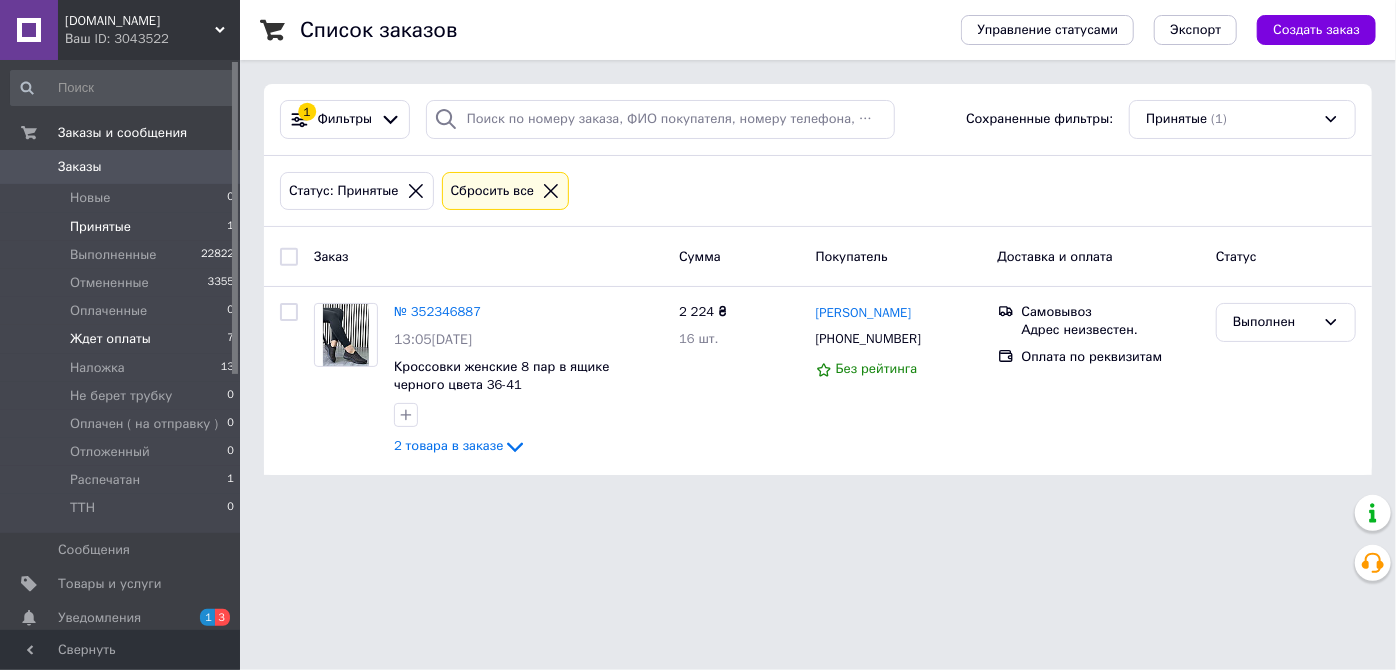 click on "Ждет оплаты" at bounding box center [110, 339] 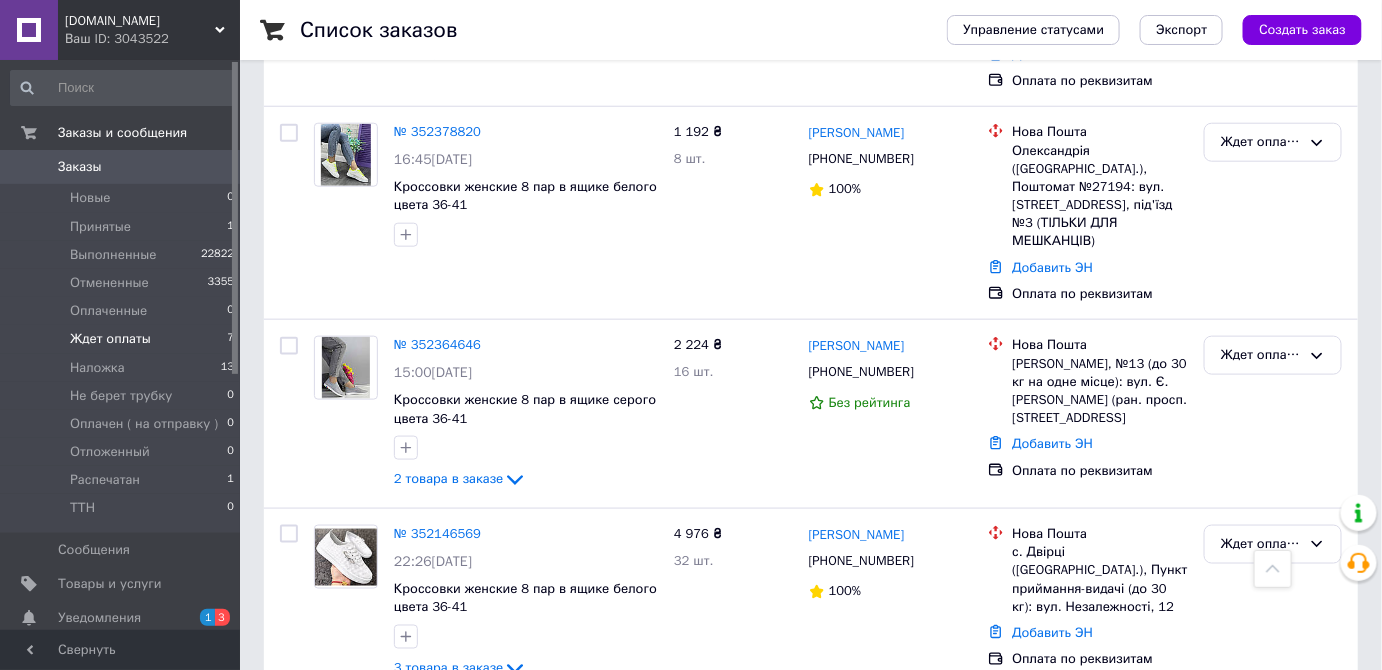 scroll, scrollTop: 607, scrollLeft: 0, axis: vertical 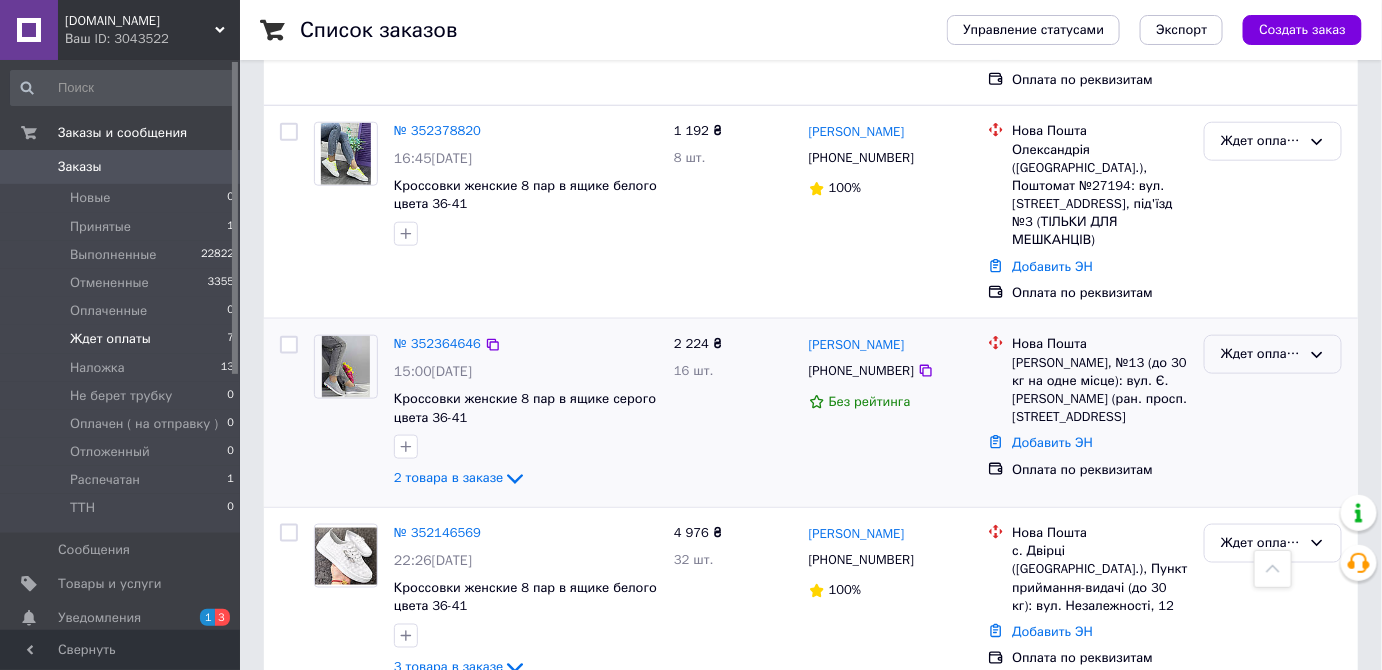 click on "Ждет оплаты" at bounding box center (1261, 354) 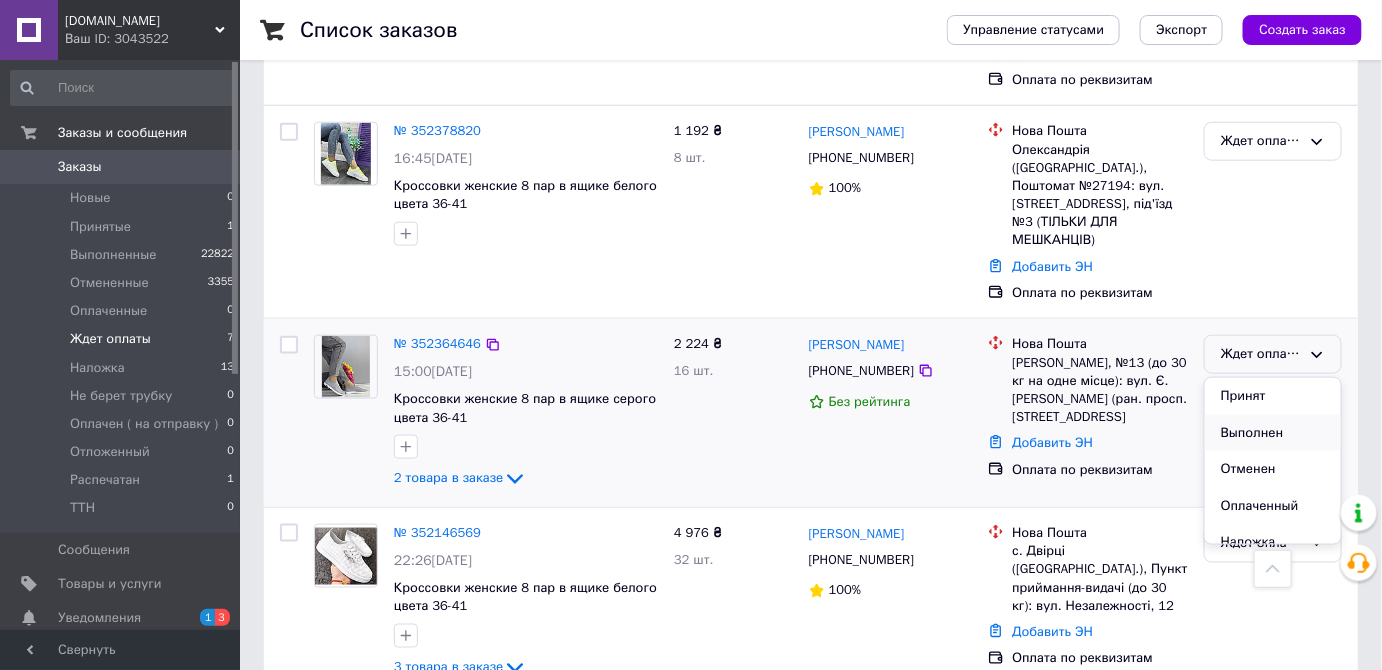 scroll, scrollTop: 148, scrollLeft: 0, axis: vertical 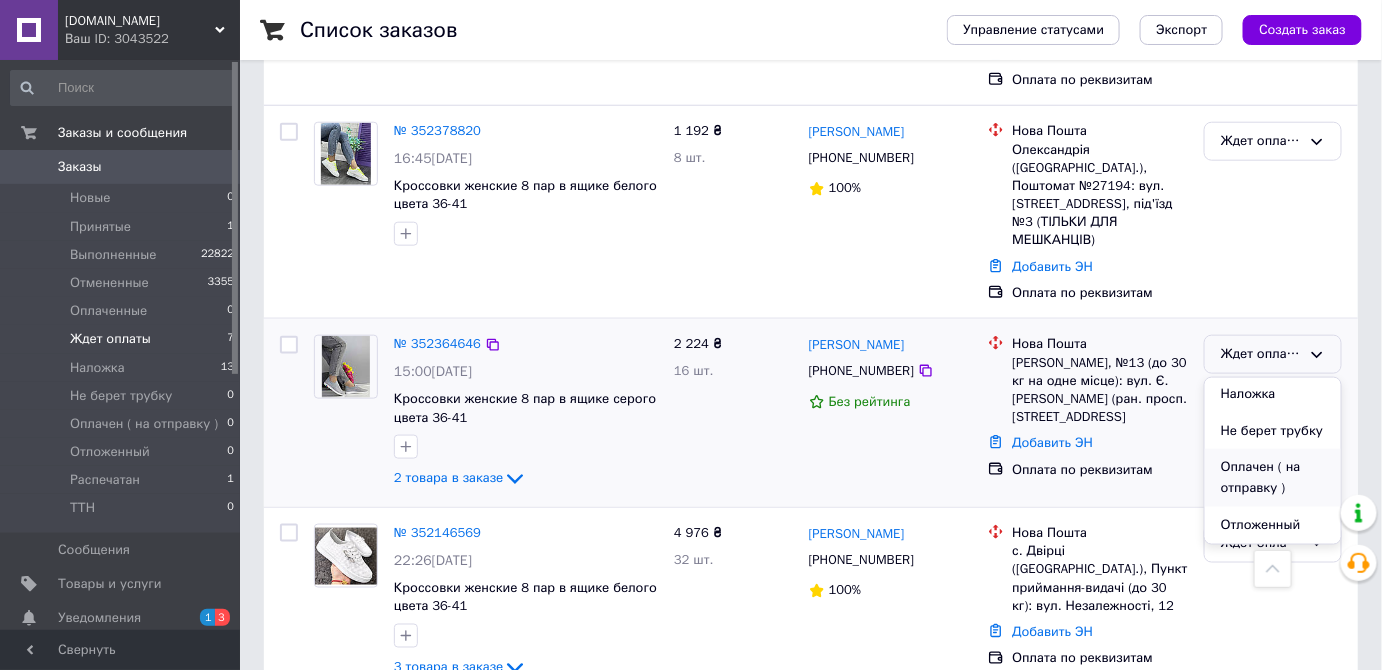 click on "Оплачен ( на отправку )" at bounding box center [1273, 477] 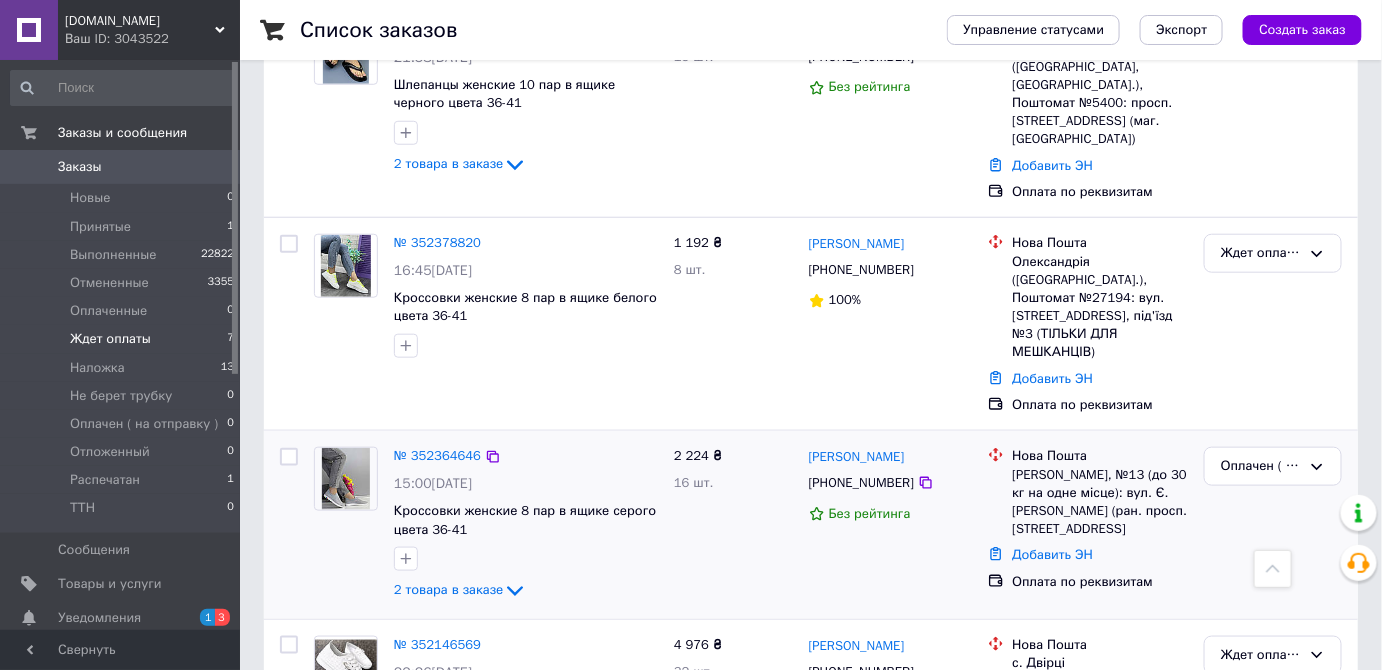 scroll, scrollTop: 488, scrollLeft: 0, axis: vertical 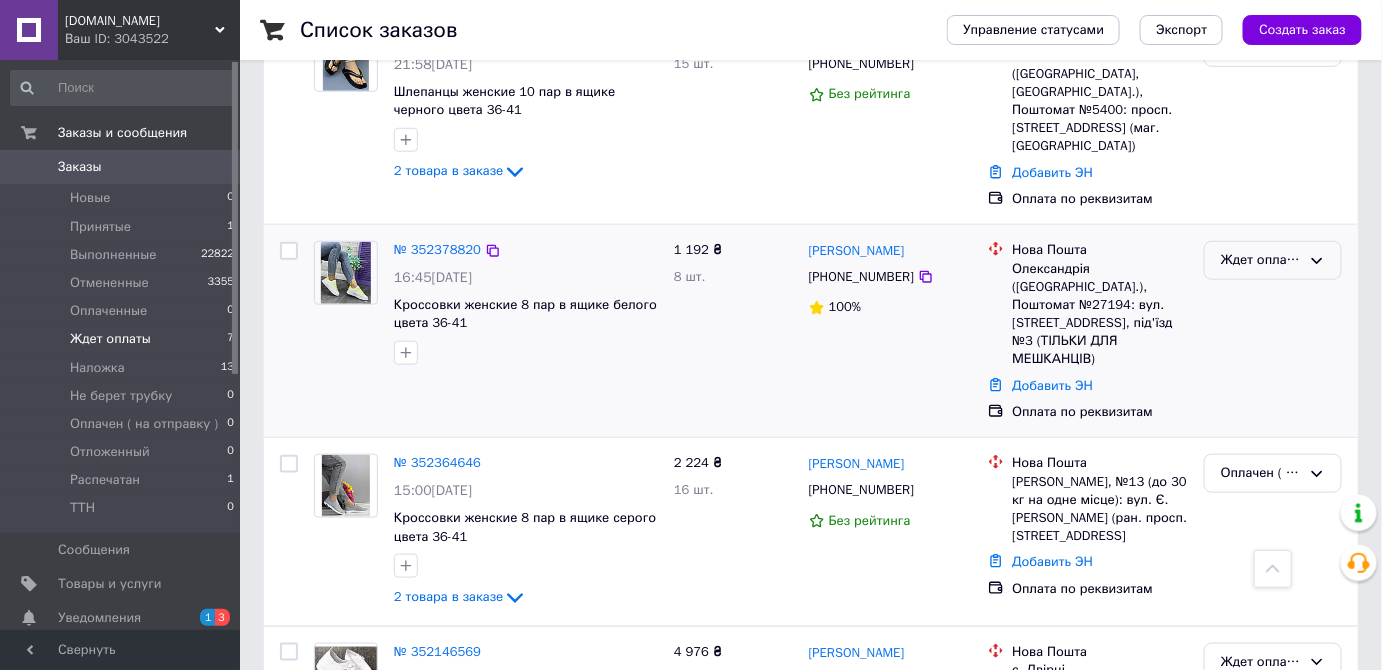 click on "Ждет оплаты" at bounding box center [1261, 260] 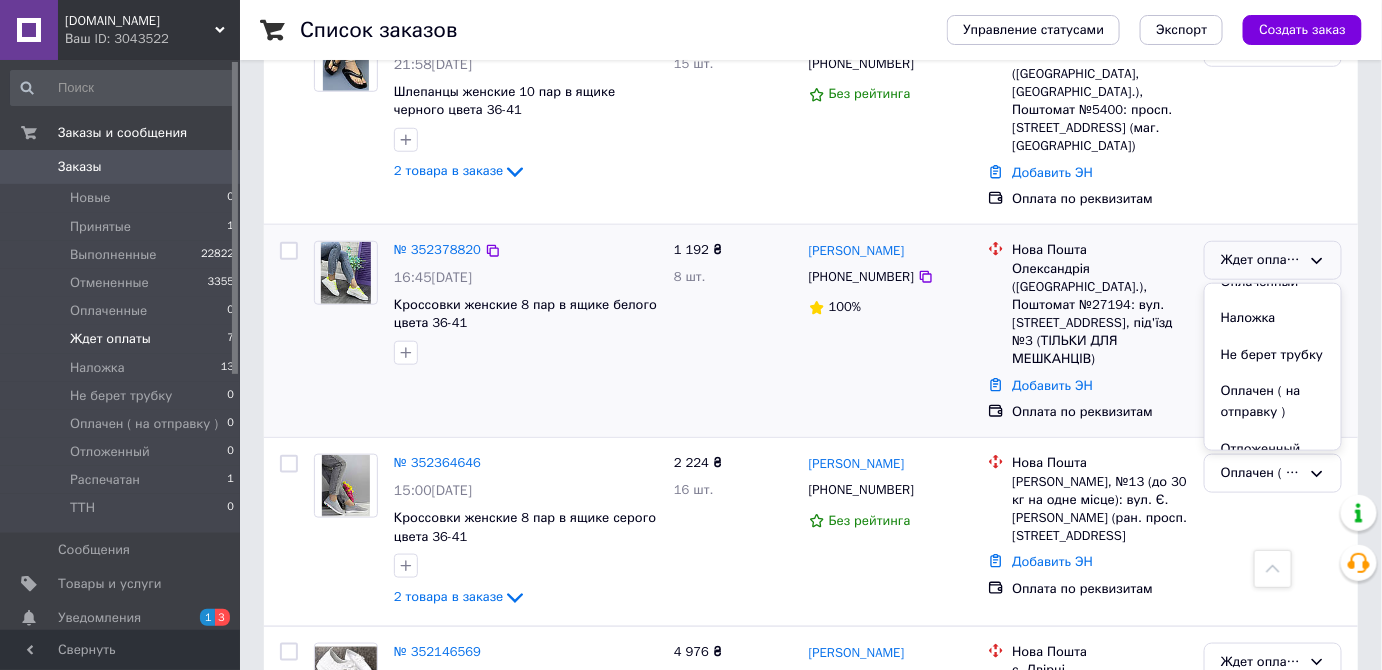 scroll, scrollTop: 130, scrollLeft: 0, axis: vertical 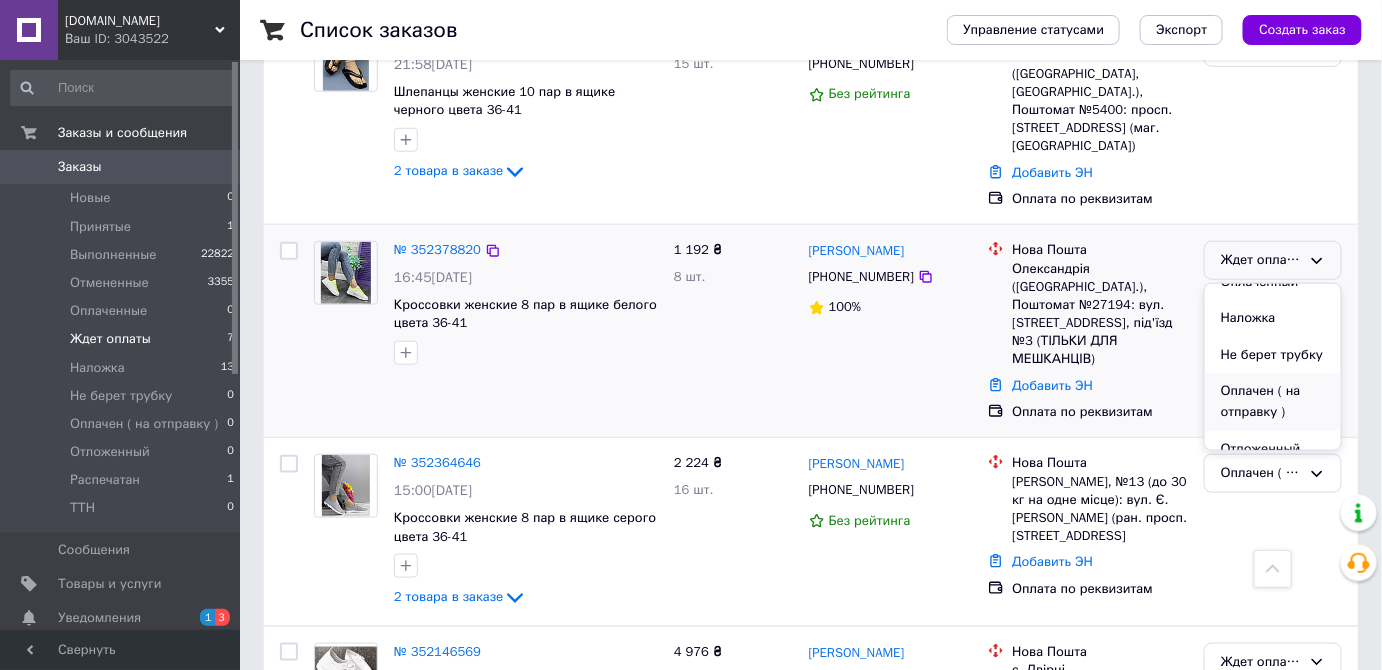 click on "Оплачен ( на отправку )" at bounding box center (1273, 401) 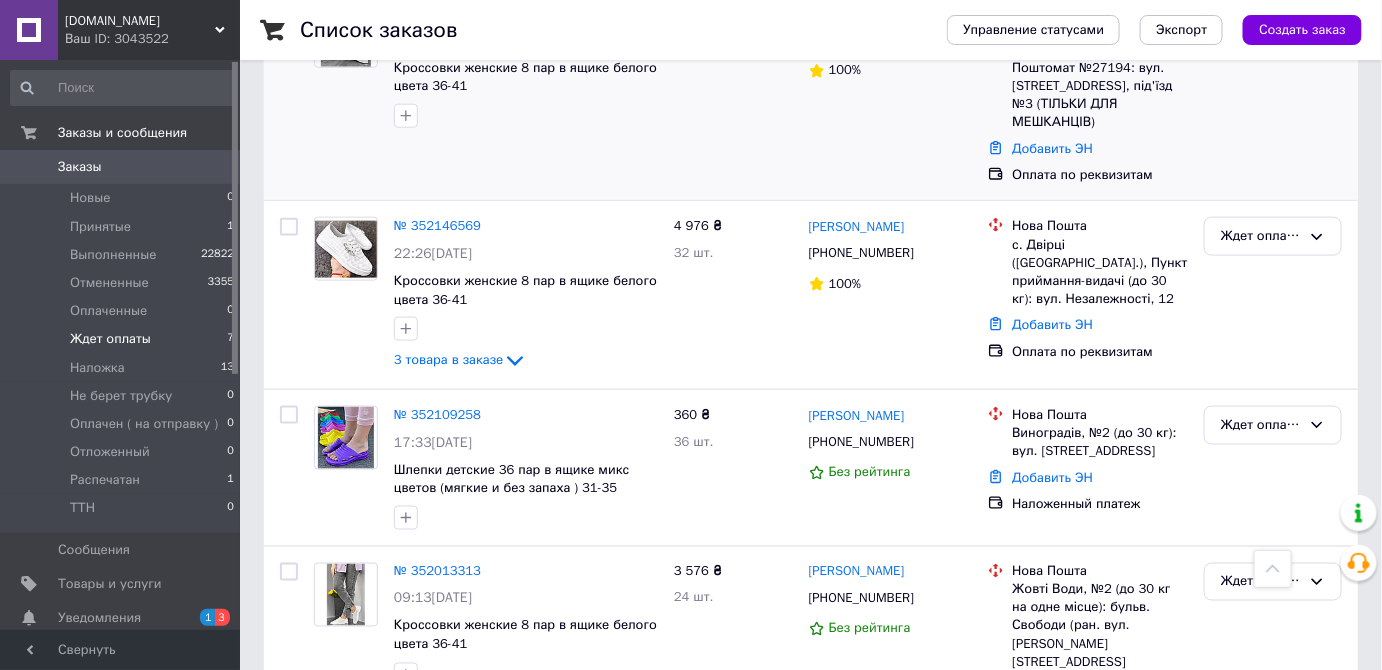 scroll, scrollTop: 737, scrollLeft: 0, axis: vertical 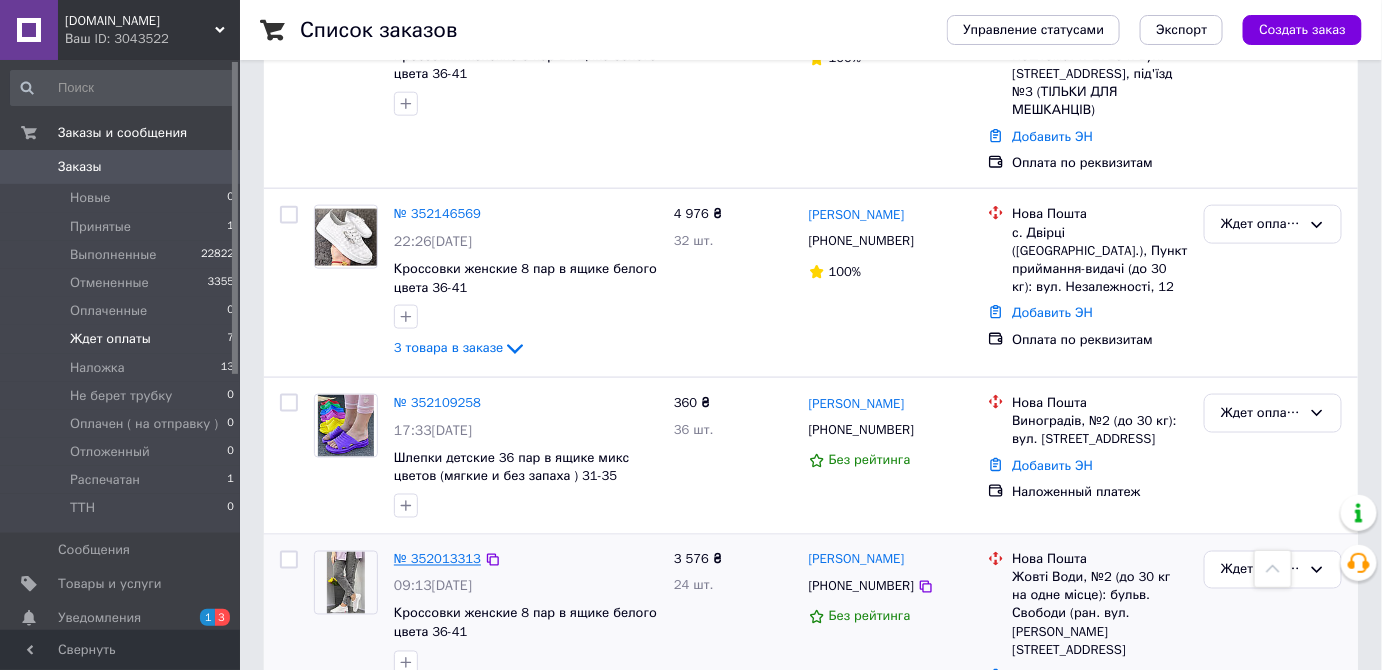 click on "№ 352013313" at bounding box center [437, 559] 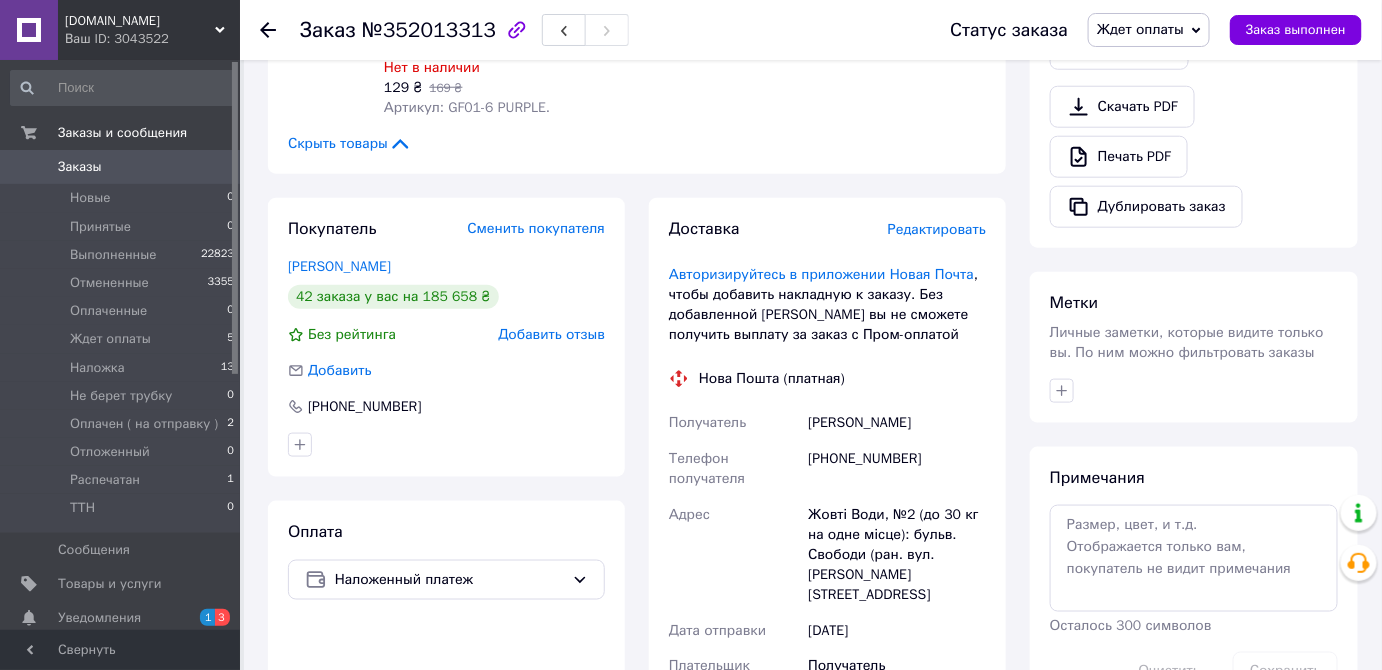scroll, scrollTop: 737, scrollLeft: 0, axis: vertical 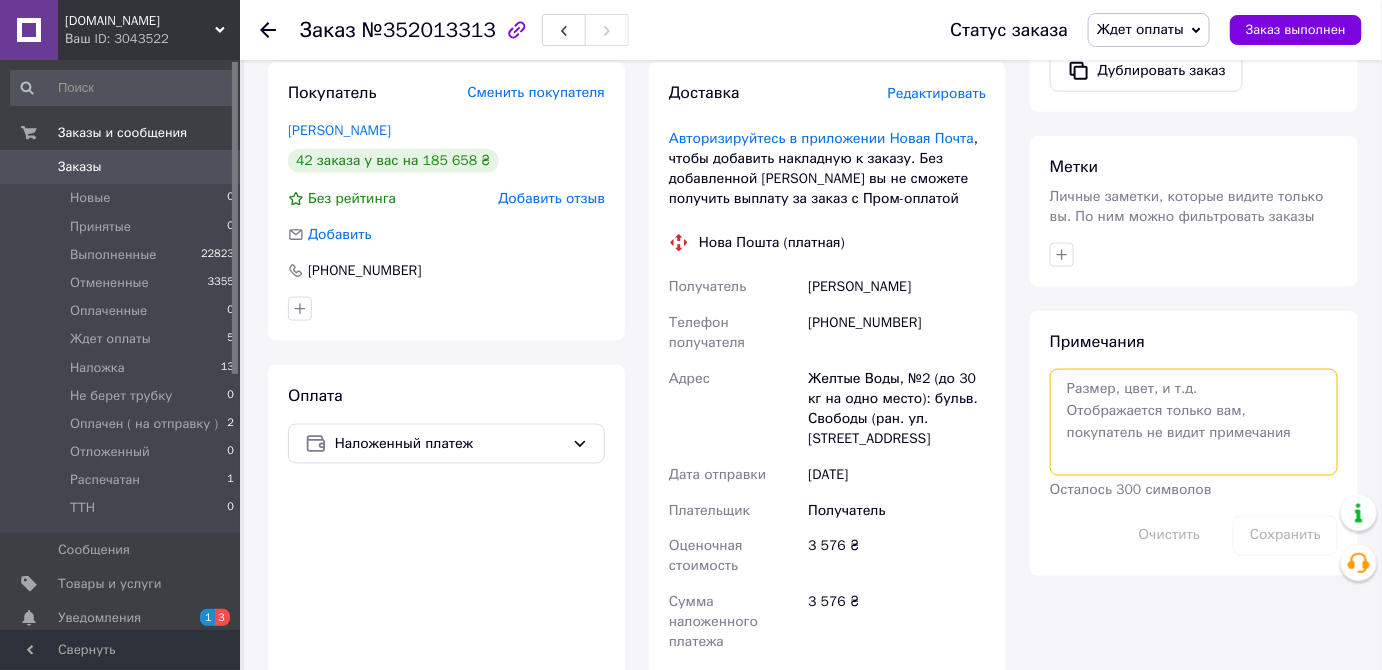 click at bounding box center (1194, 422) 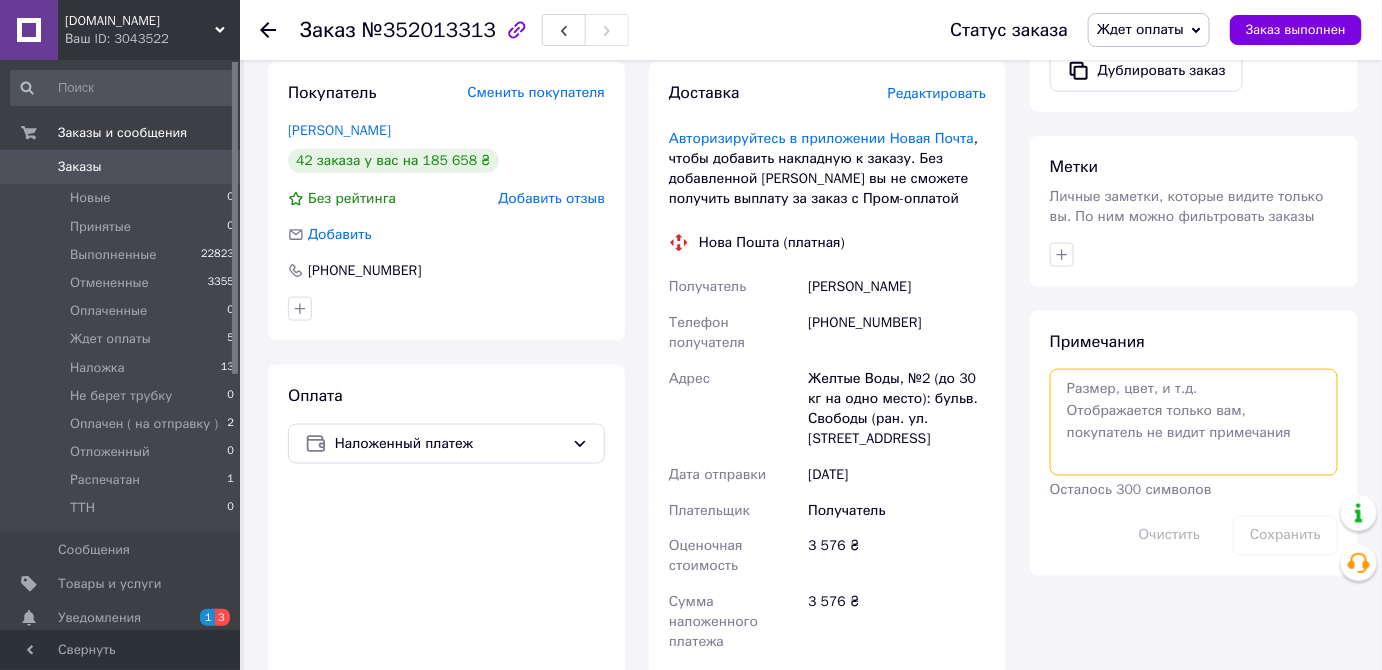 paste on "❗️" 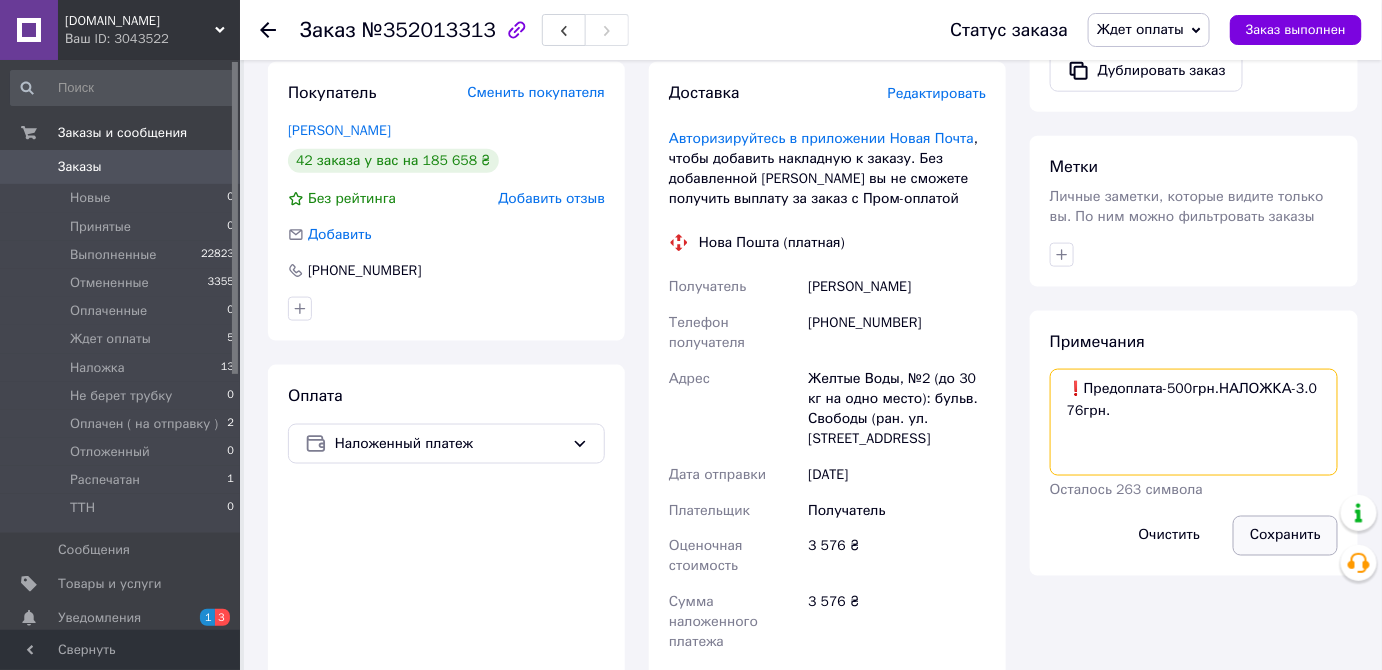type on "❗️Предоплата-500грн.НАЛОЖКА-3.076грн." 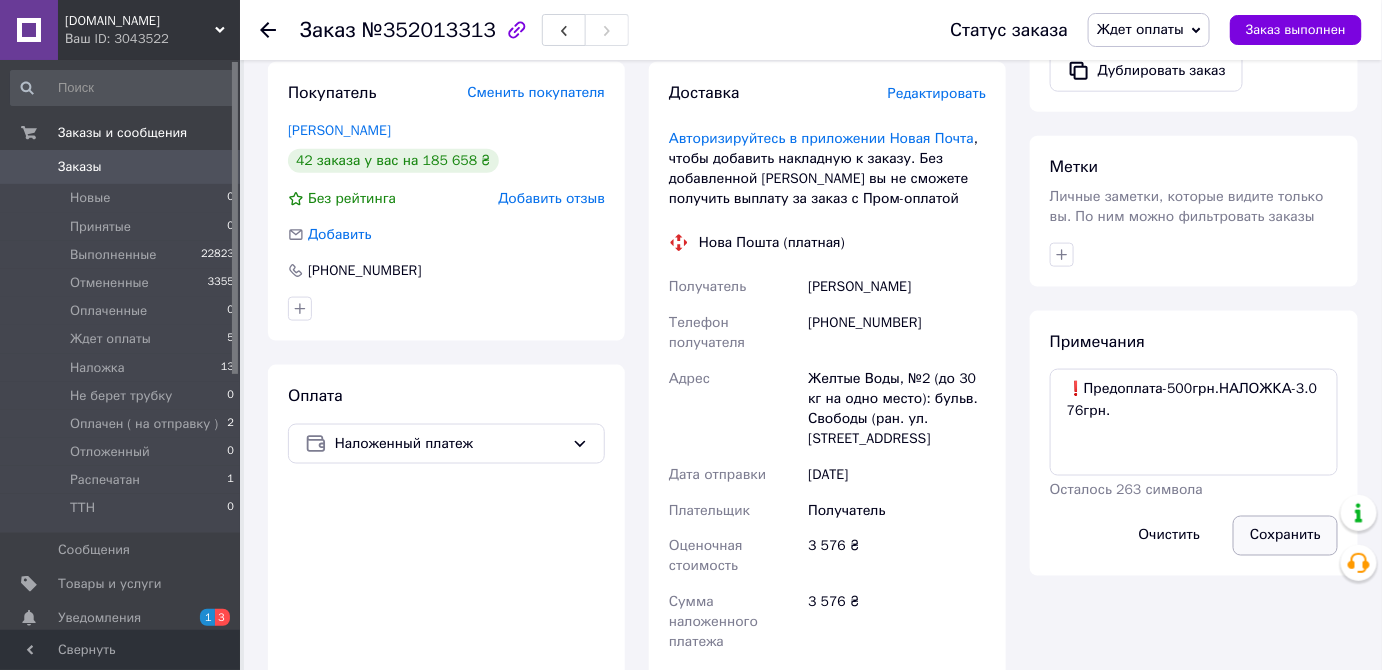 click on "Сохранить" at bounding box center [1285, 536] 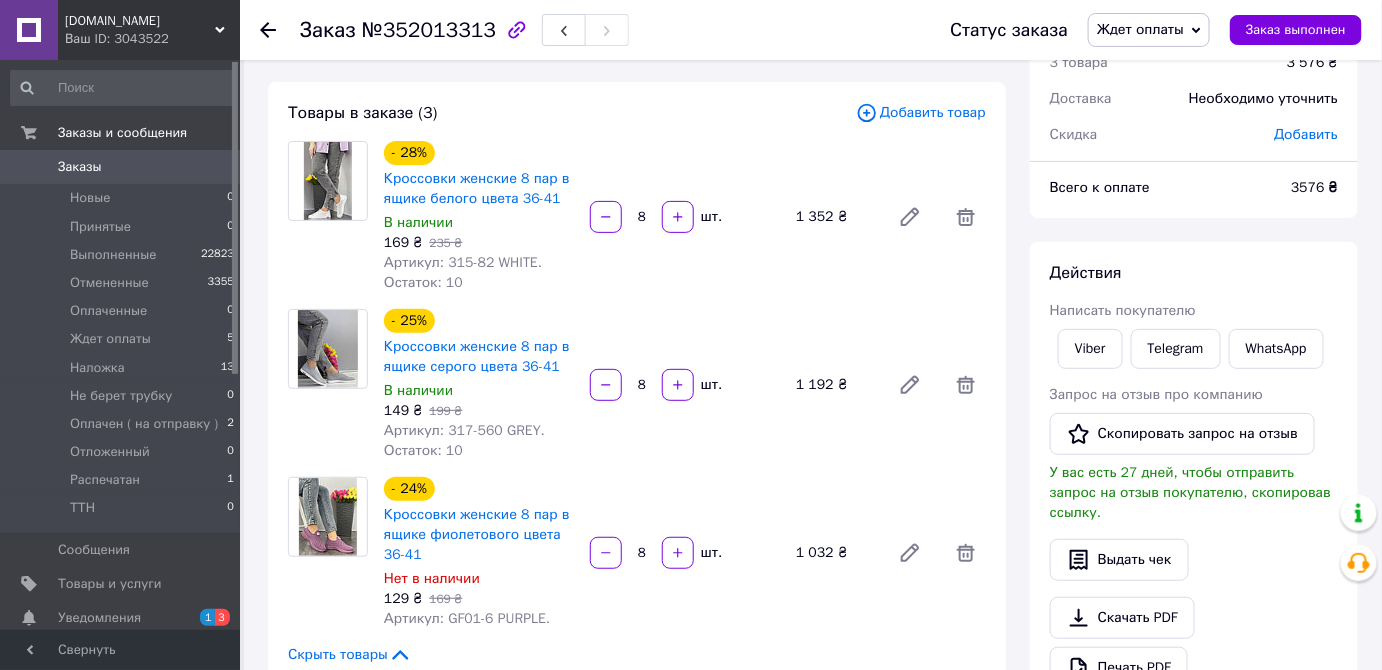 scroll, scrollTop: 92, scrollLeft: 0, axis: vertical 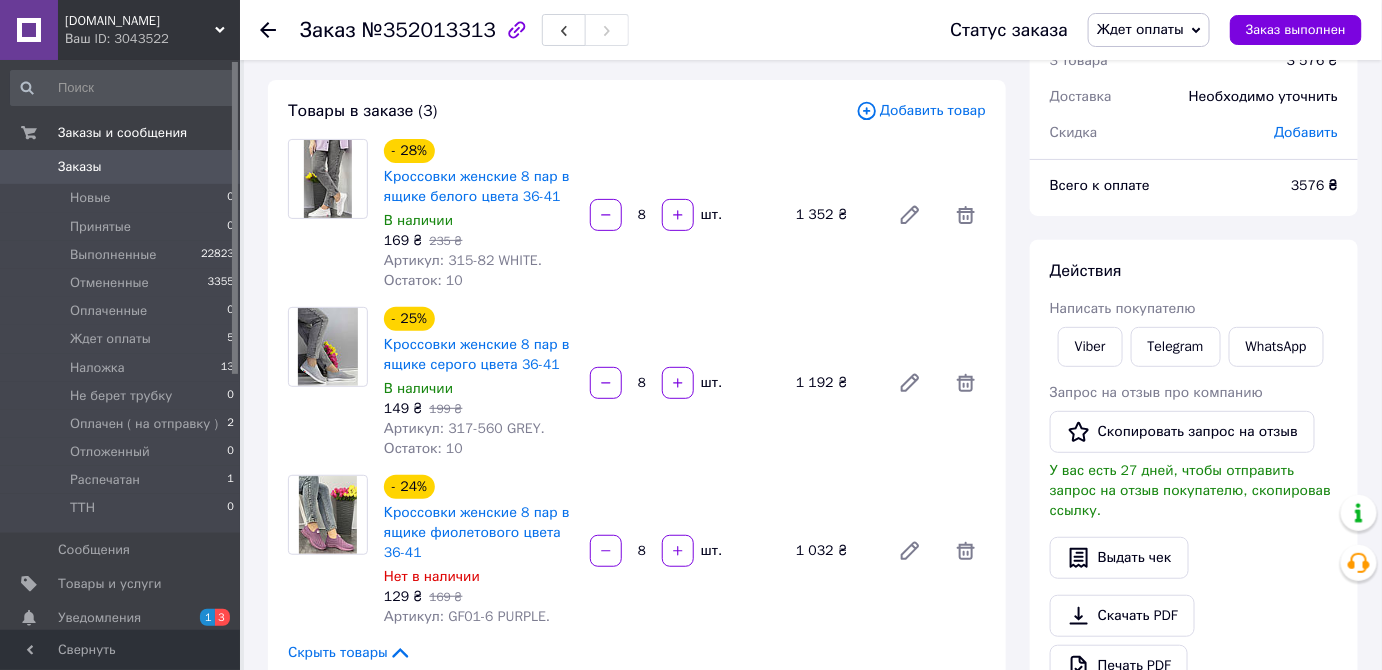 click on "Ждет оплаты" at bounding box center (1149, 30) 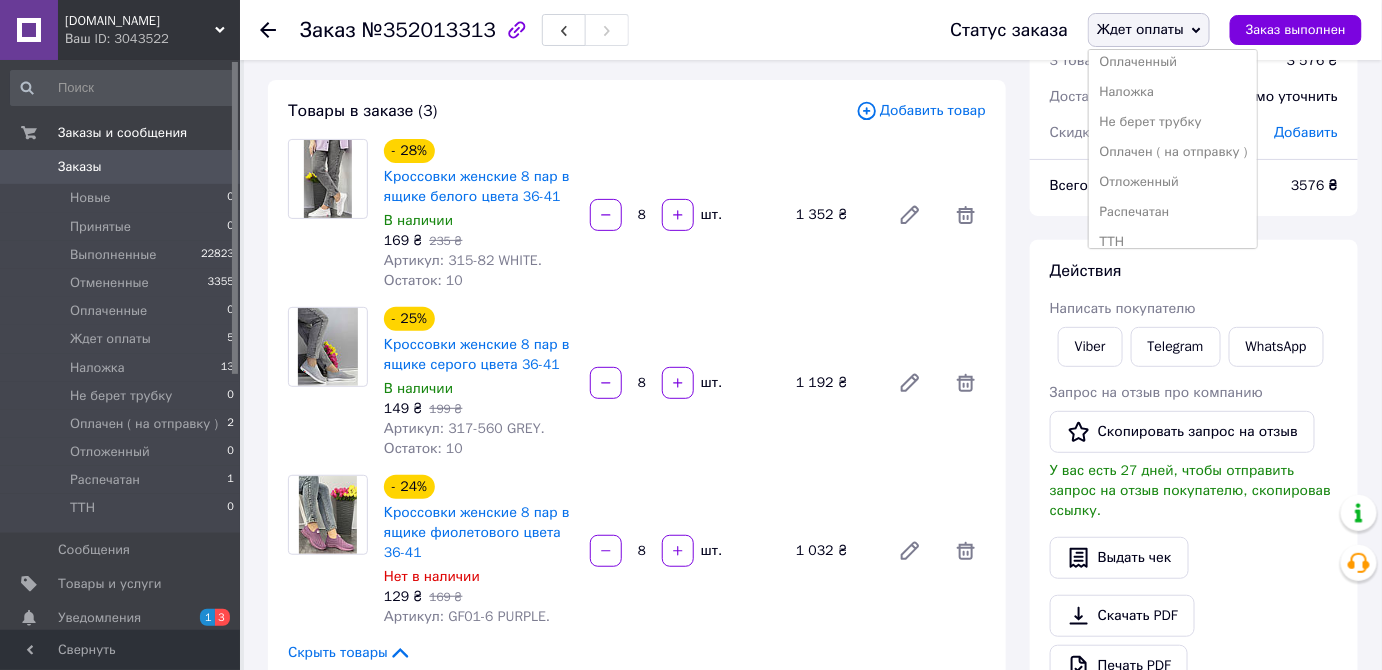 scroll, scrollTop: 101, scrollLeft: 0, axis: vertical 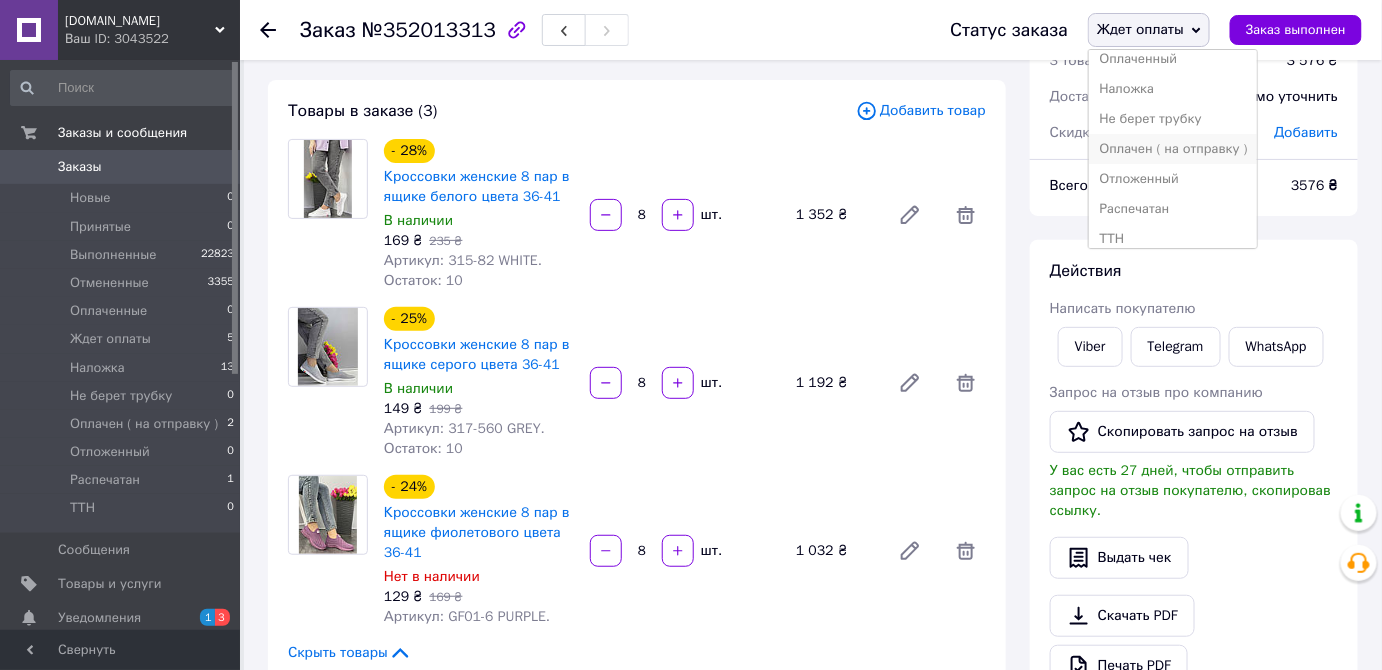click on "Оплачен ( на отправку )" at bounding box center (1173, 149) 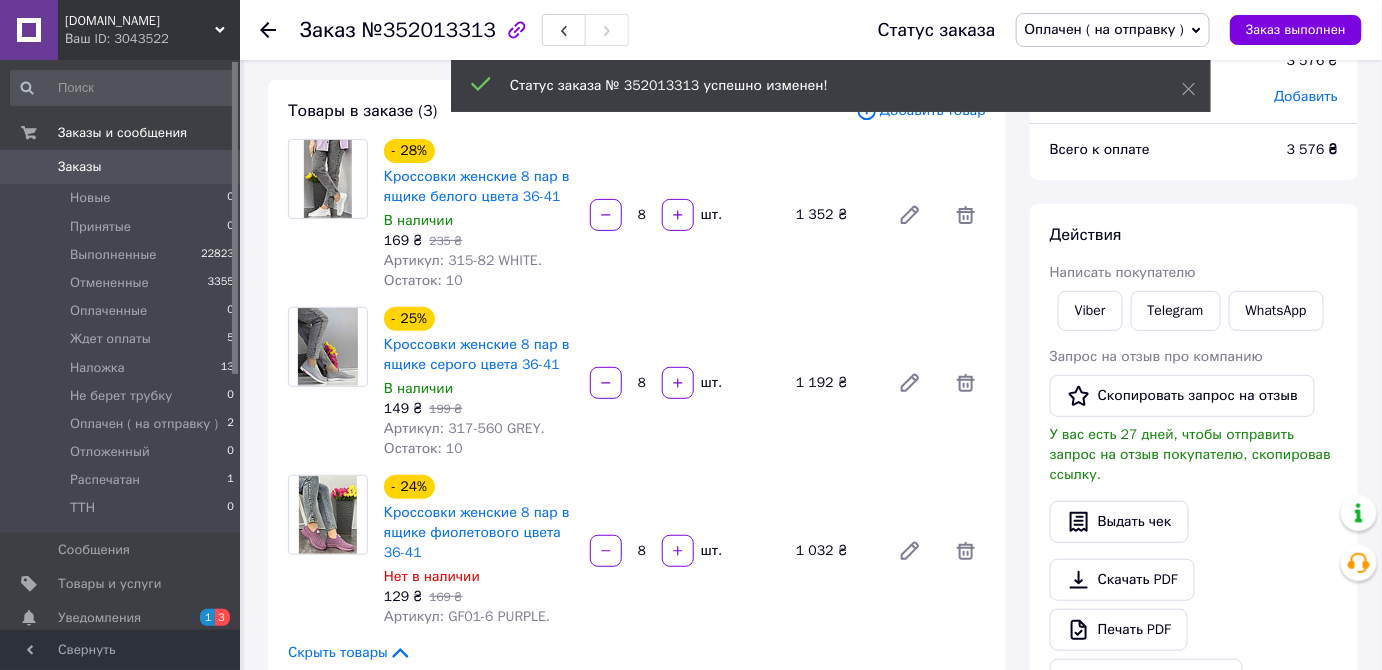 scroll, scrollTop: 36, scrollLeft: 0, axis: vertical 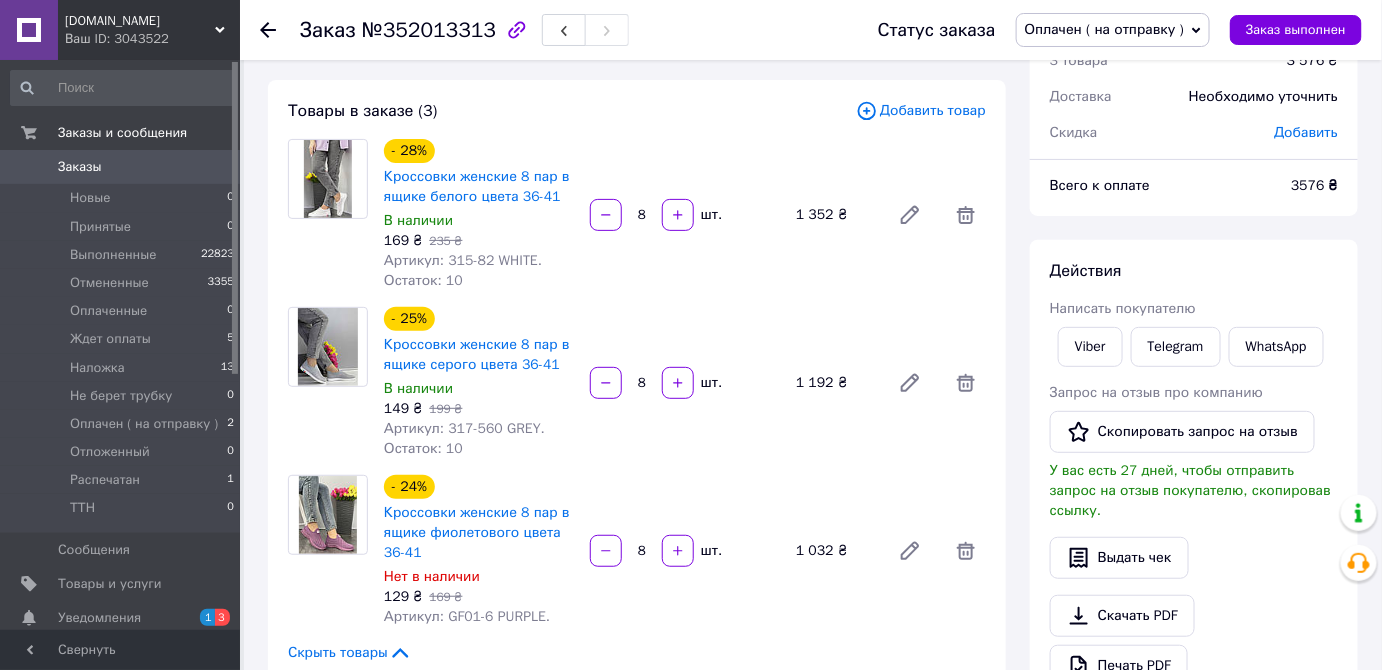 click 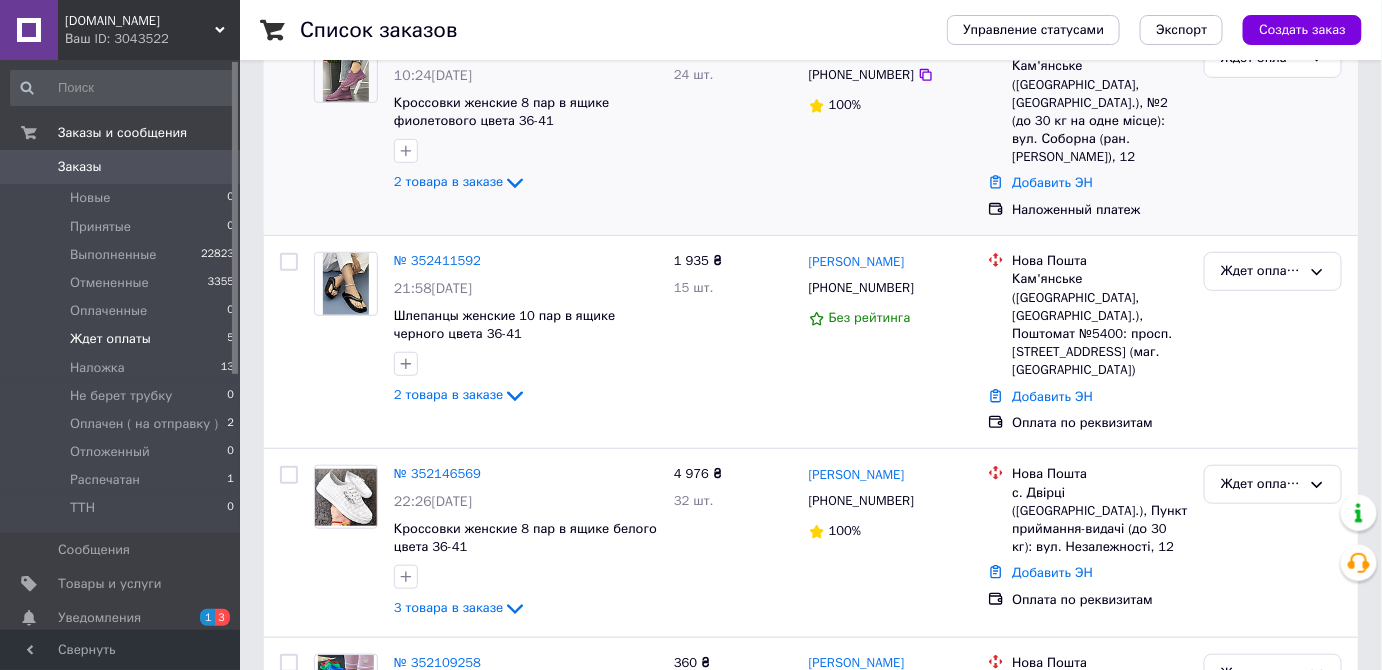scroll, scrollTop: 269, scrollLeft: 0, axis: vertical 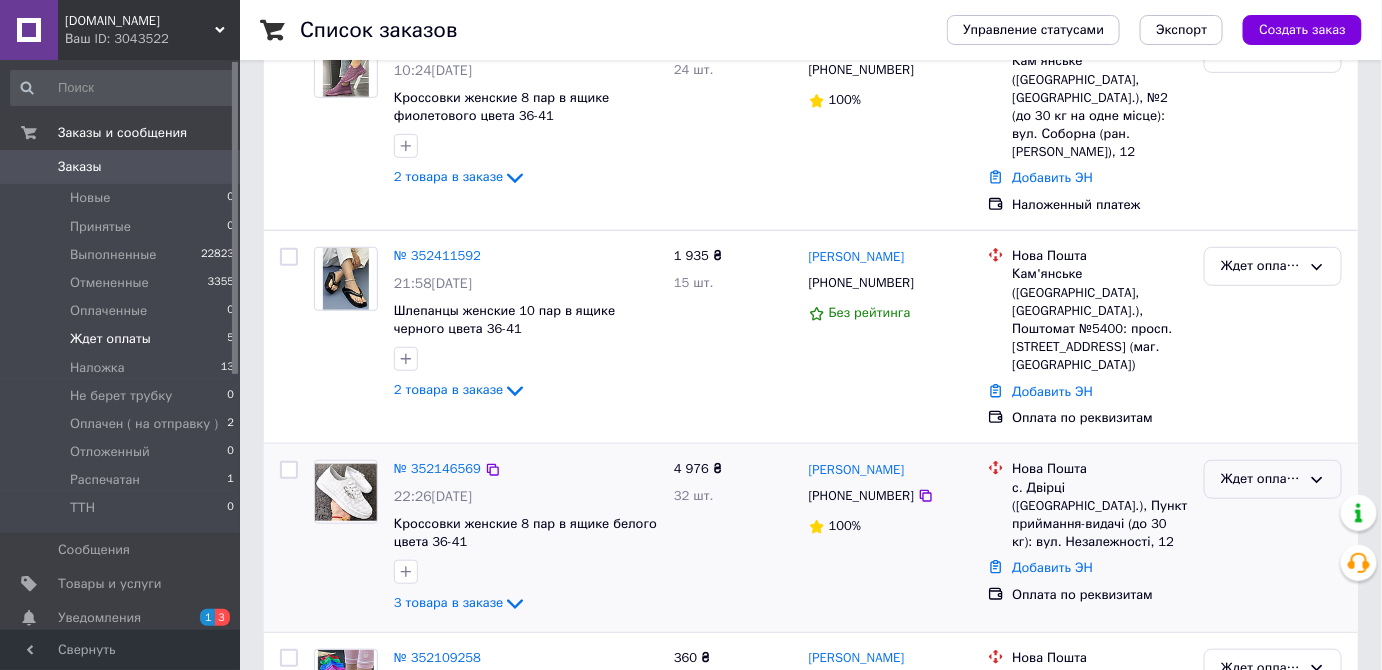 click on "Ждет оплаты" at bounding box center [1261, 479] 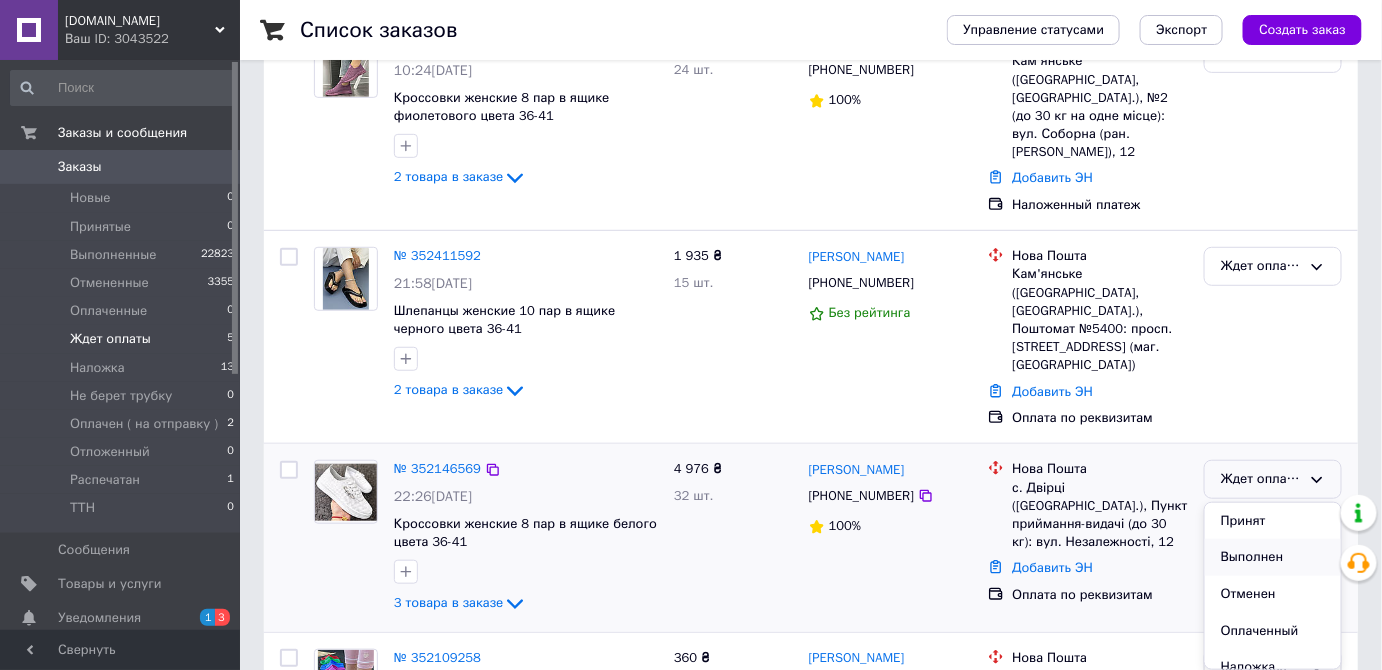 scroll, scrollTop: 127, scrollLeft: 0, axis: vertical 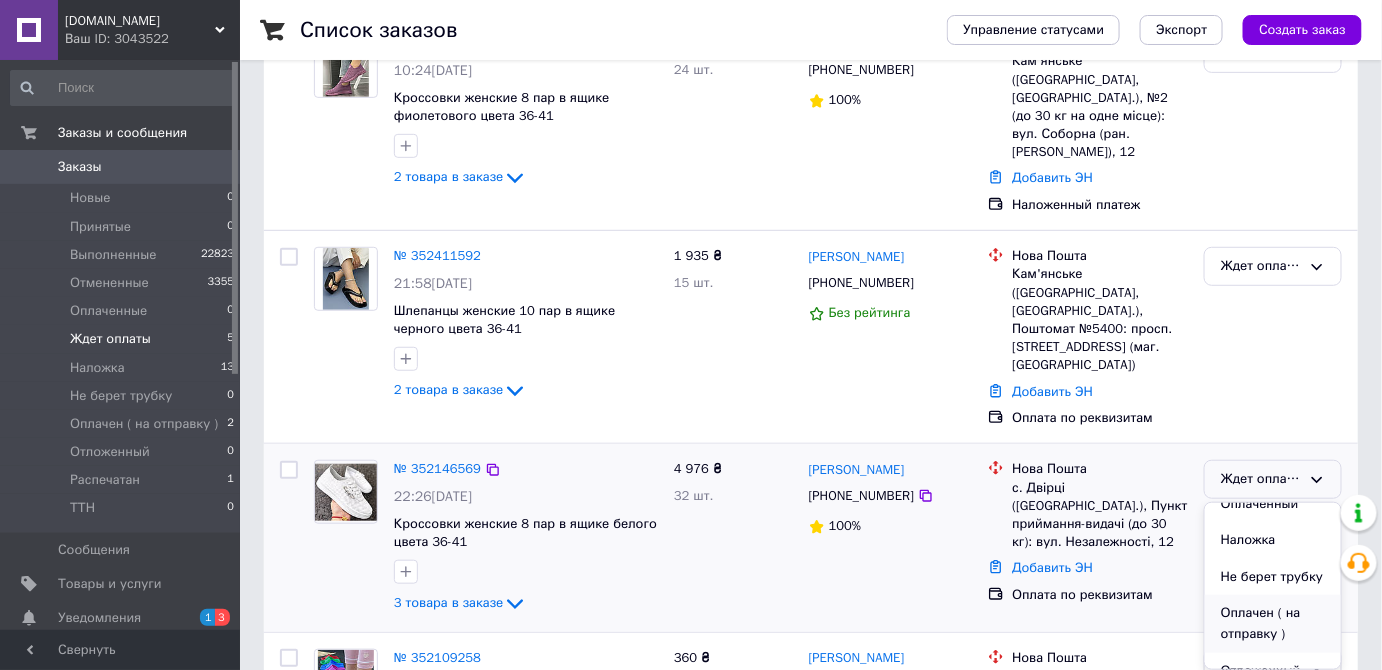 click on "Оплачен ( на отправку )" at bounding box center [1273, 623] 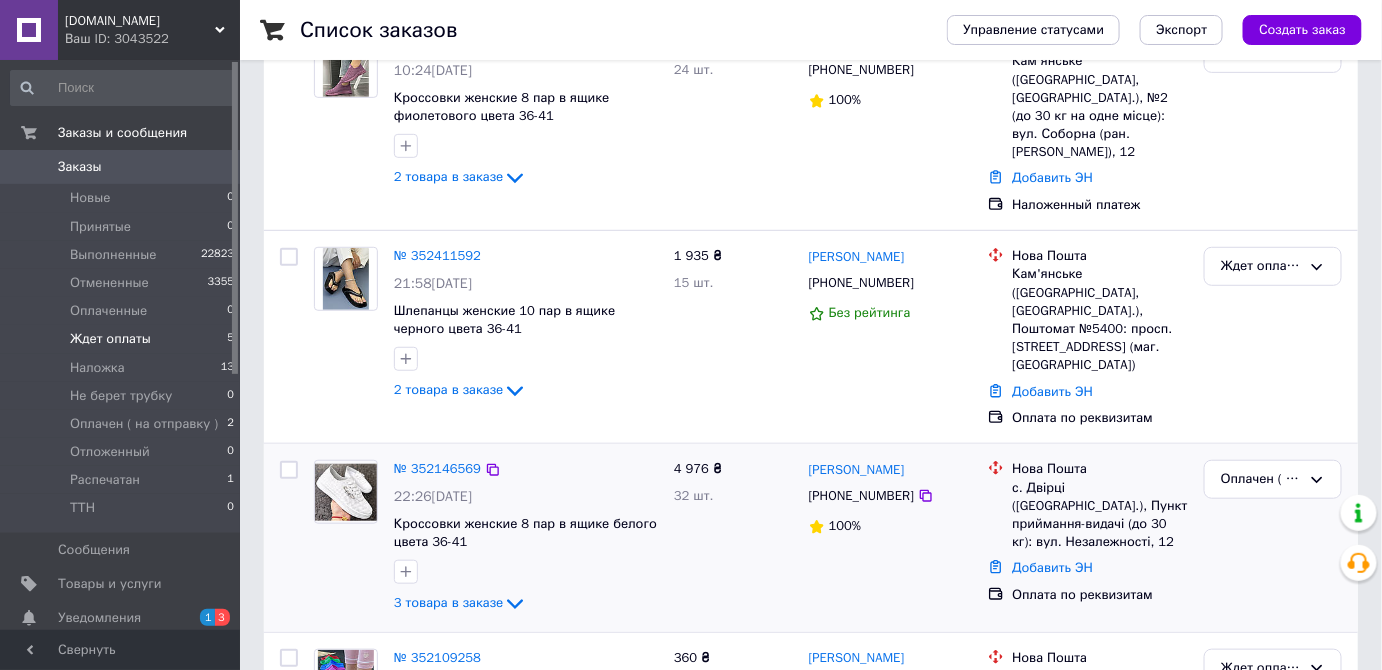 click on "Список заказов" at bounding box center (603, 30) 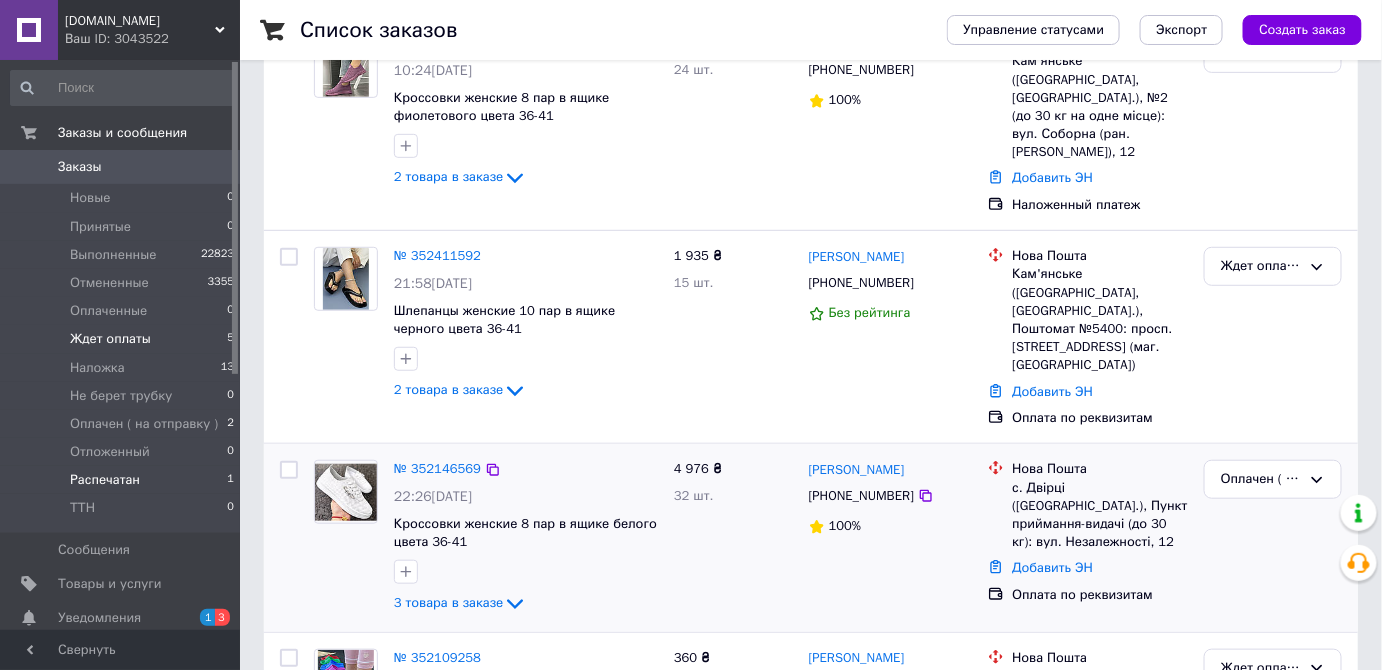click on "Распечатан" at bounding box center (105, 480) 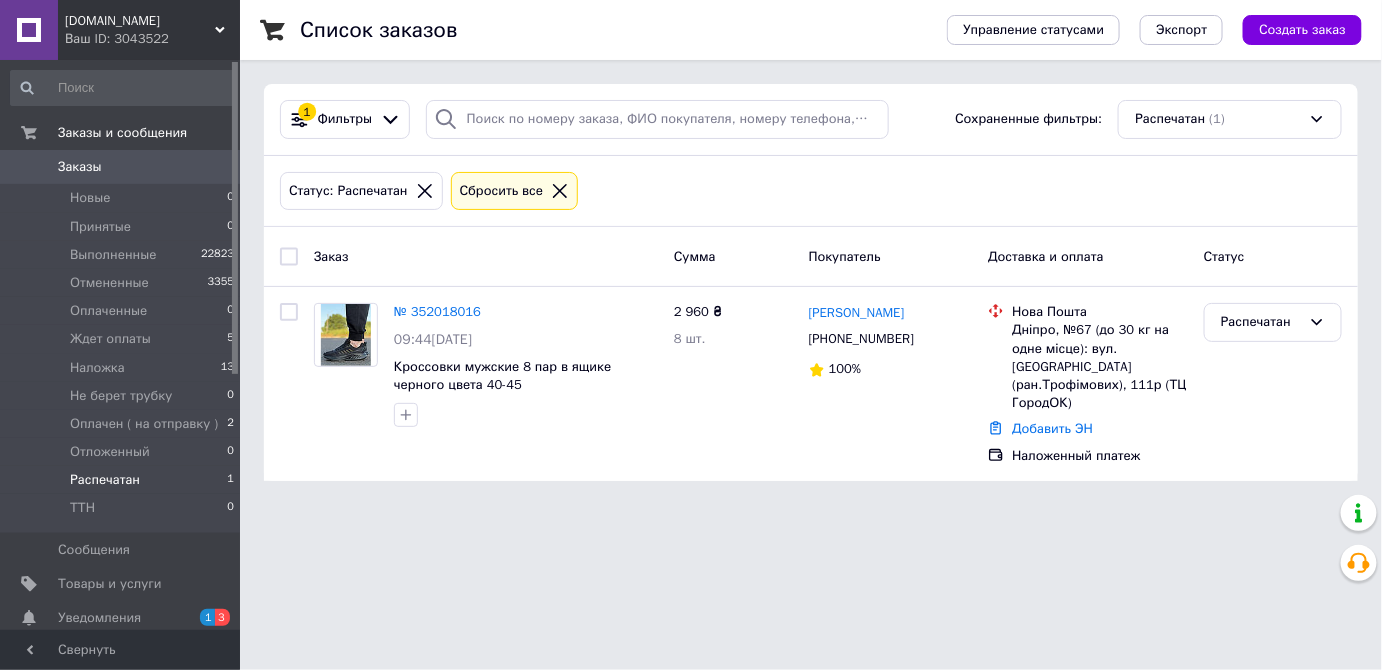 scroll, scrollTop: 0, scrollLeft: 0, axis: both 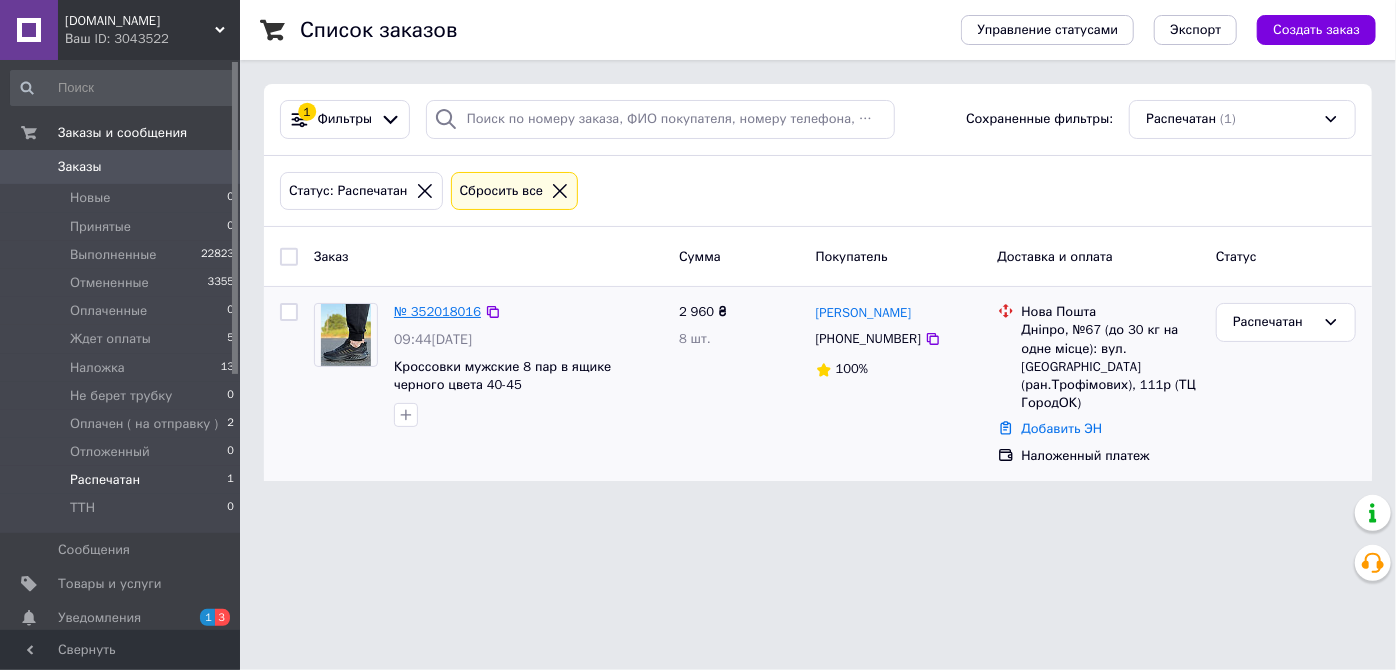 click on "№ 352018016" at bounding box center [437, 311] 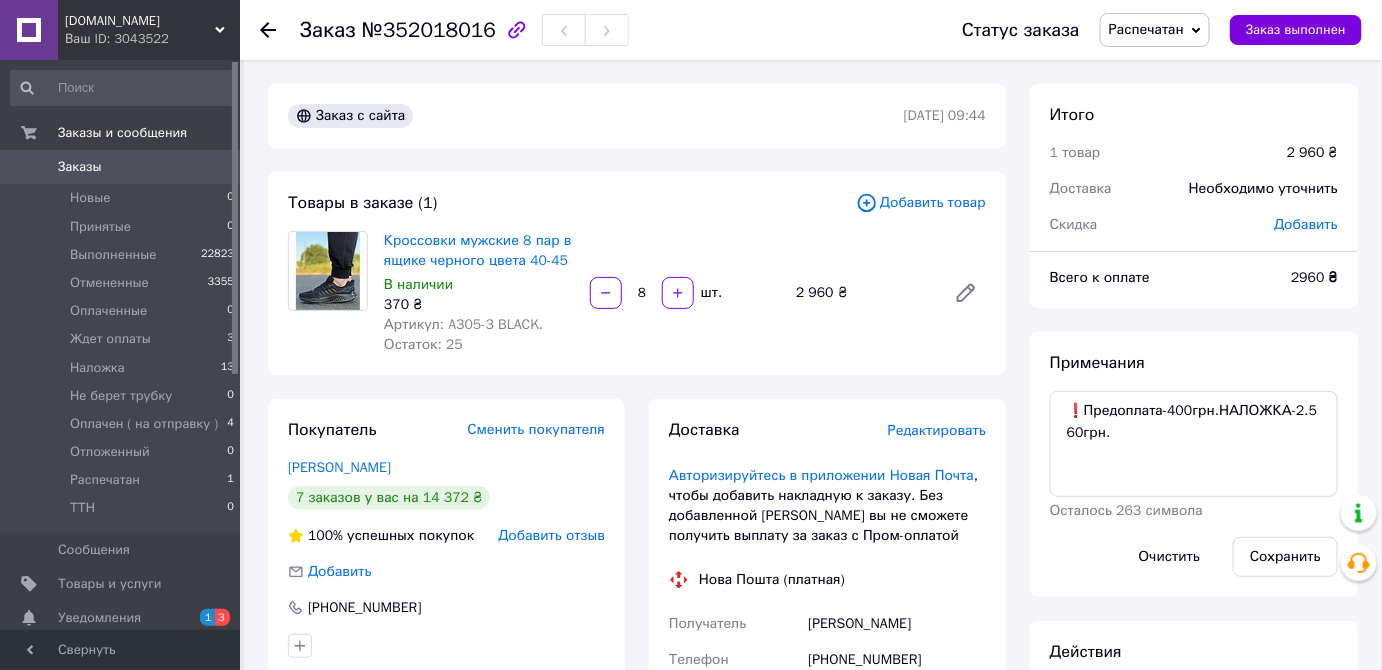 click on "Распечатан" at bounding box center (1146, 29) 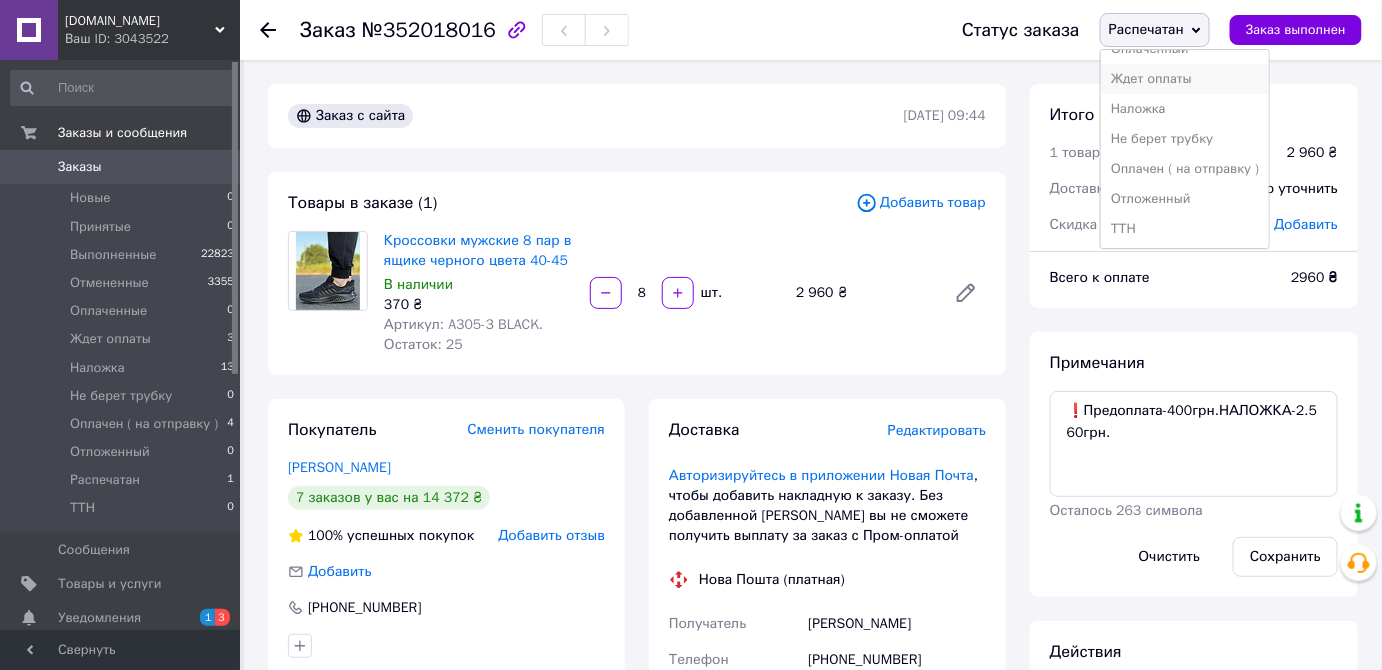 scroll, scrollTop: 111, scrollLeft: 0, axis: vertical 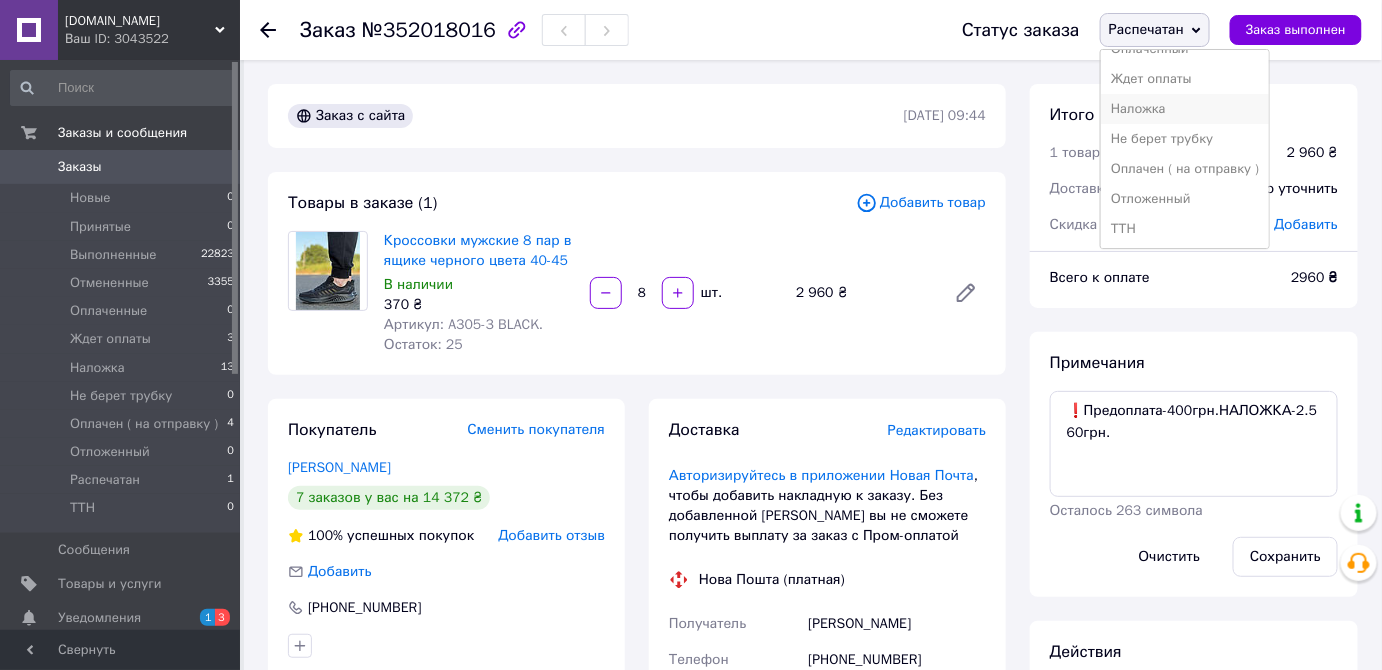 click on "Наложка" at bounding box center (1185, 109) 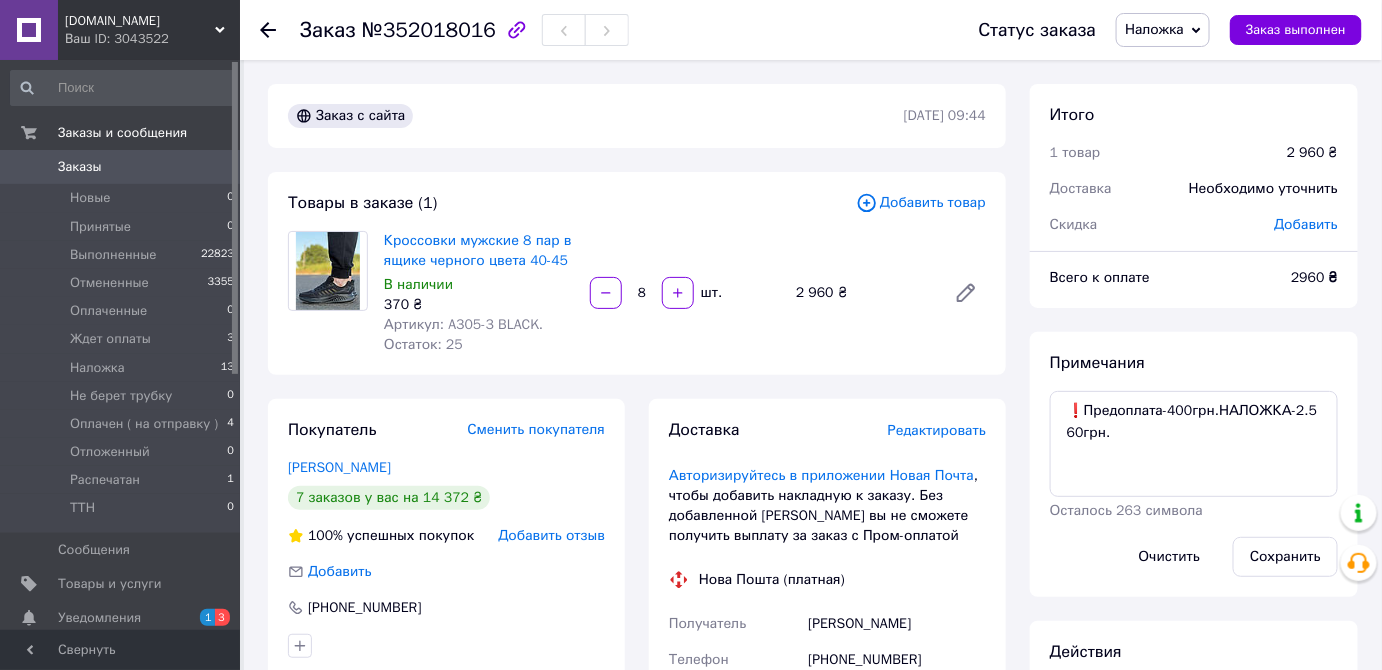 click 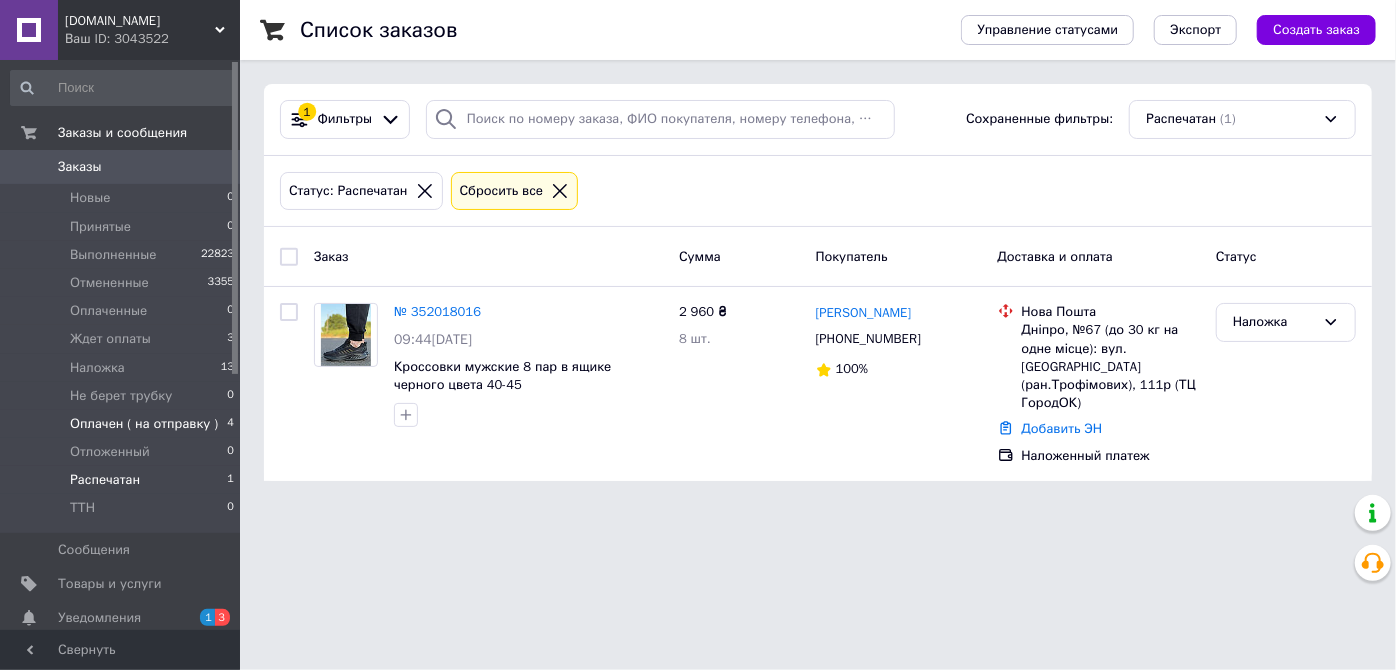 click on "Оплачен ( на отправку )" at bounding box center [144, 424] 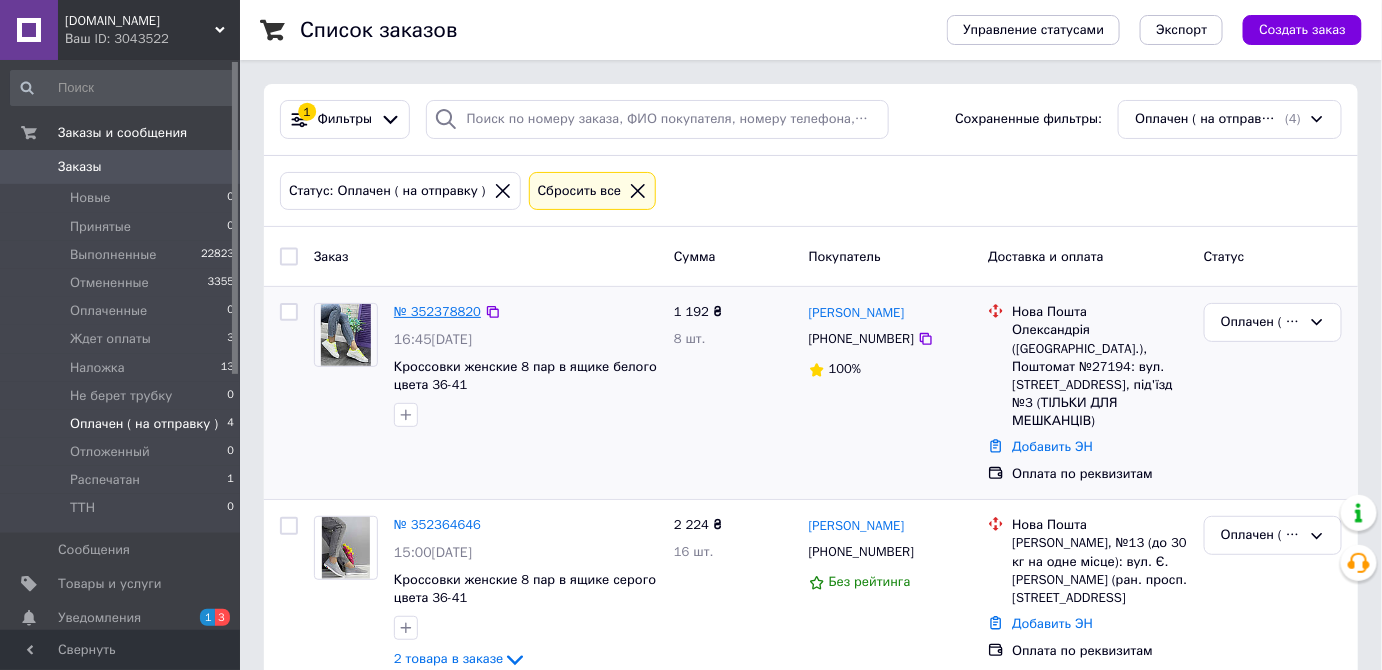 click on "№ 352378820" at bounding box center [437, 311] 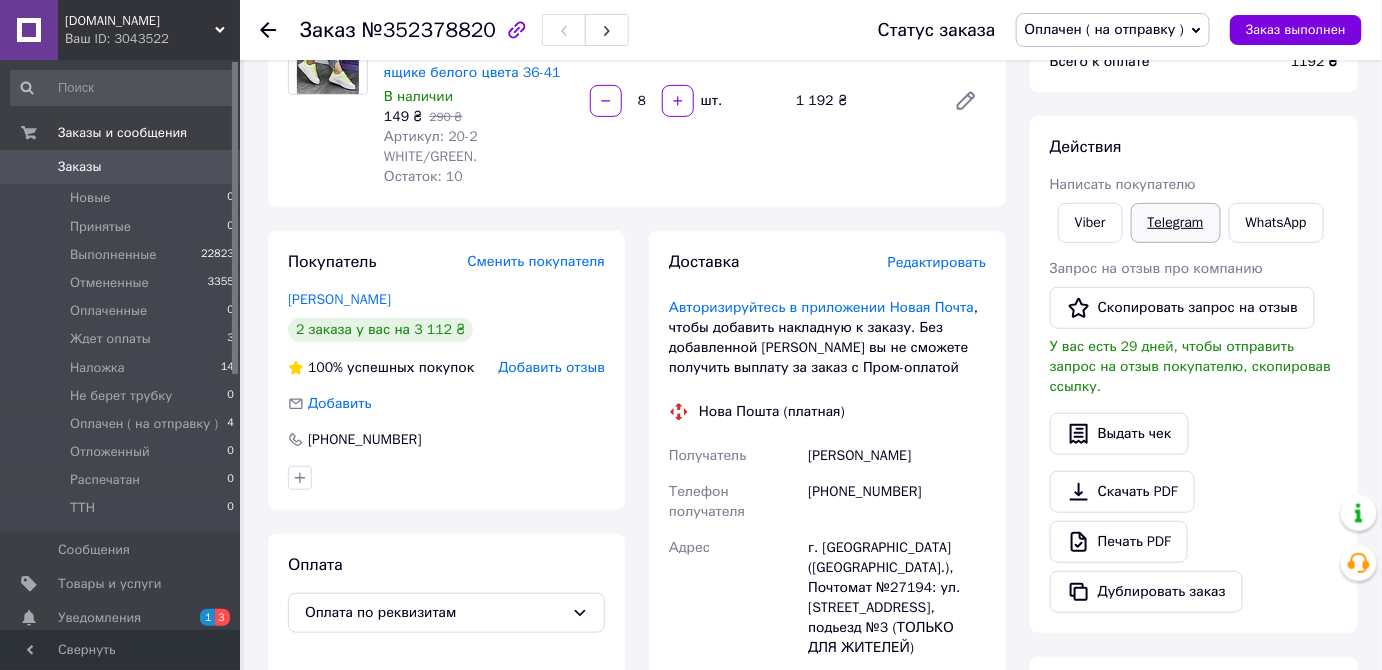 scroll, scrollTop: 224, scrollLeft: 0, axis: vertical 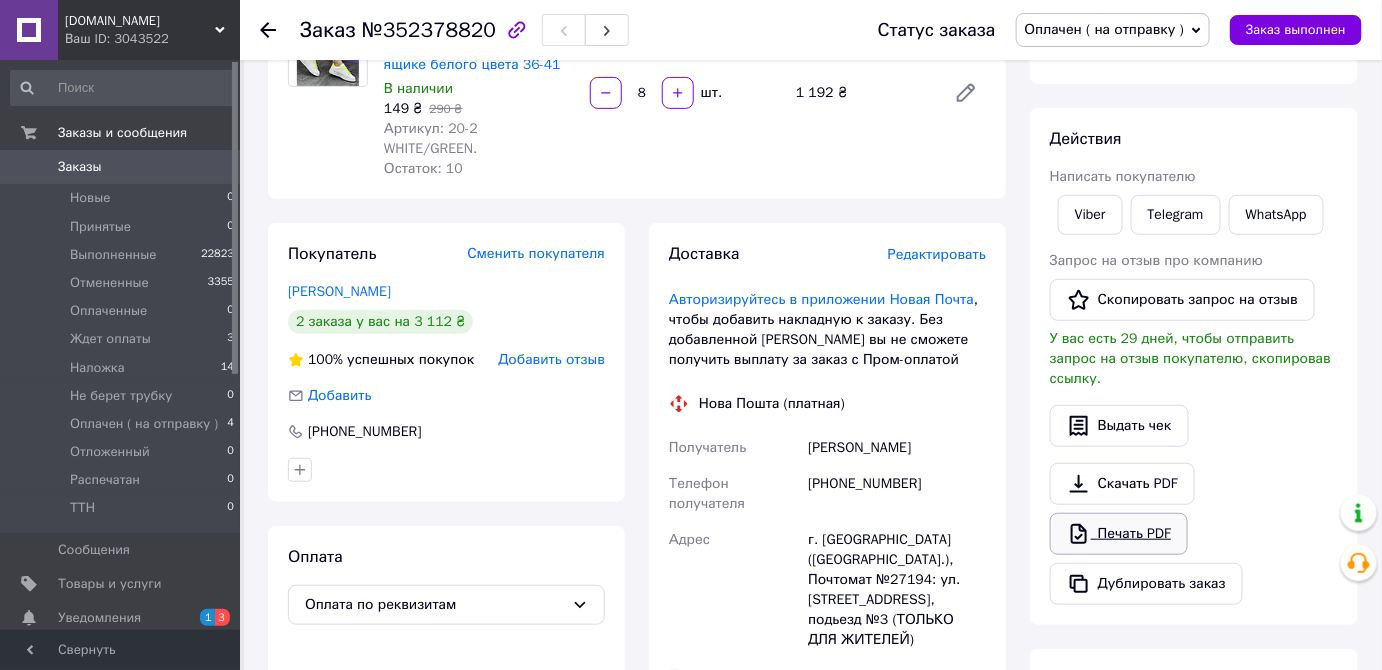 click on "Печать PDF" at bounding box center [1119, 534] 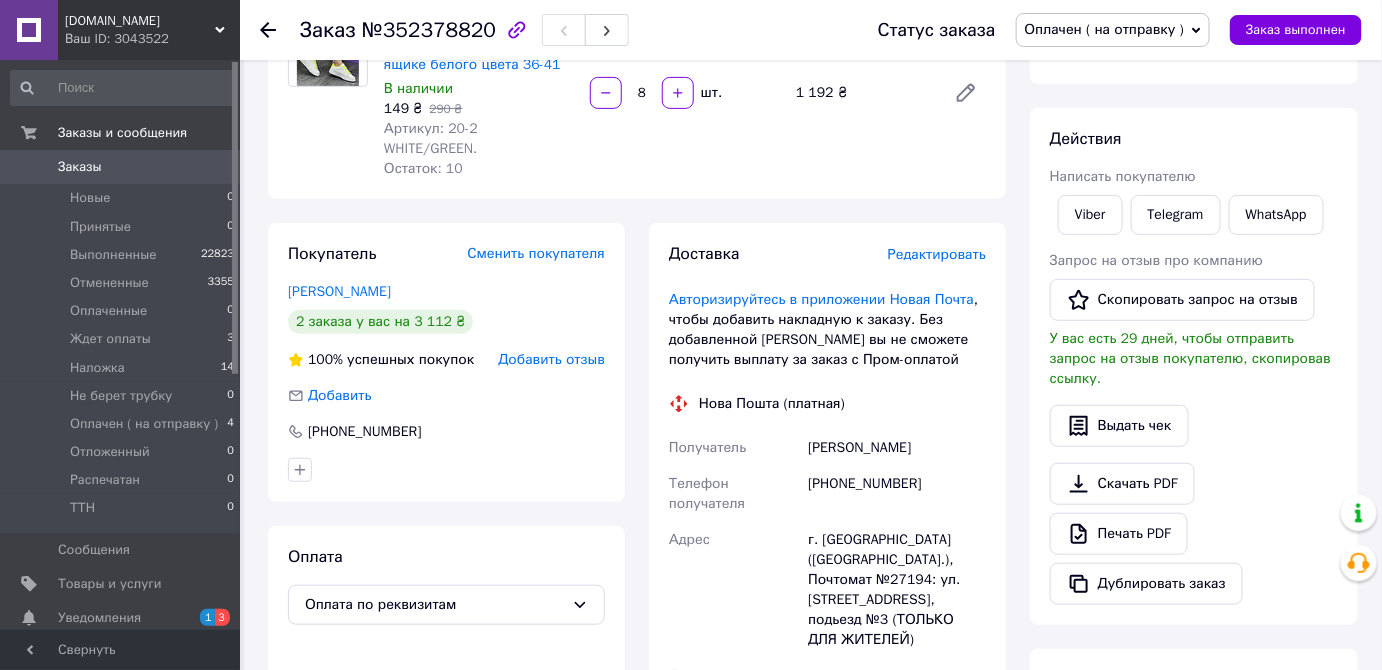 click on "Оплачен ( на отправку )" at bounding box center (1105, 29) 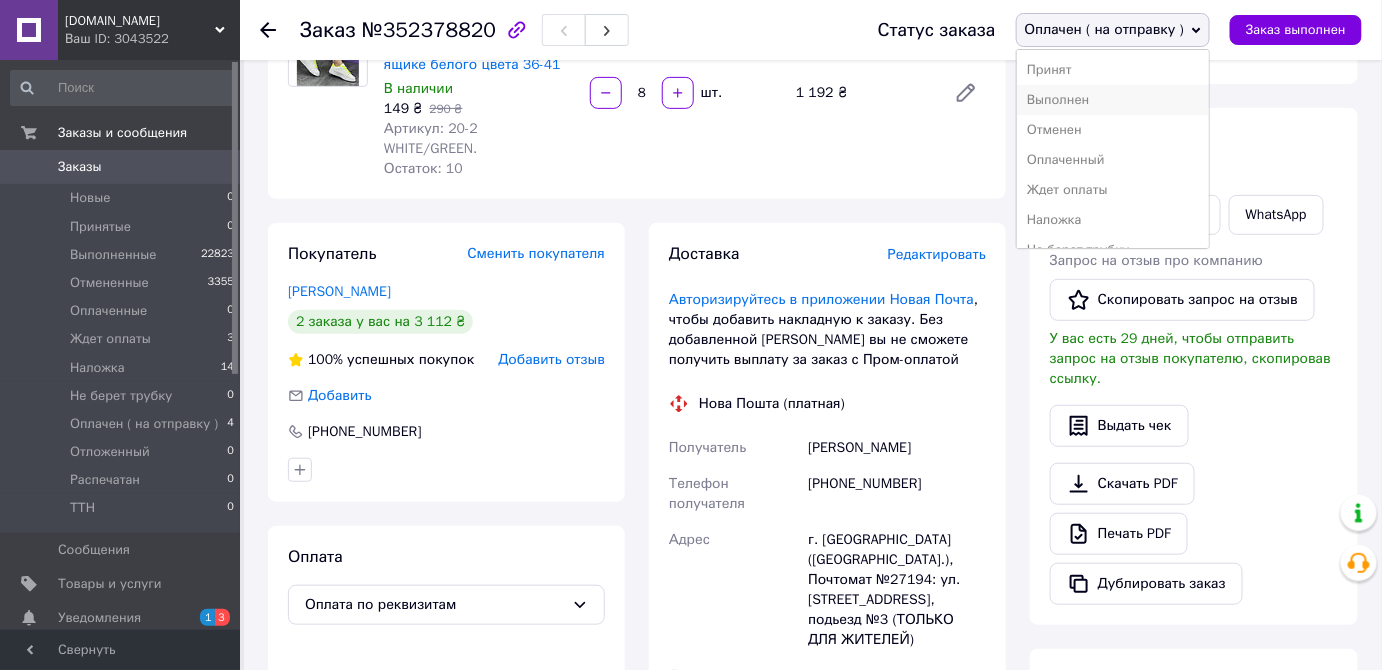 scroll, scrollTop: 111, scrollLeft: 0, axis: vertical 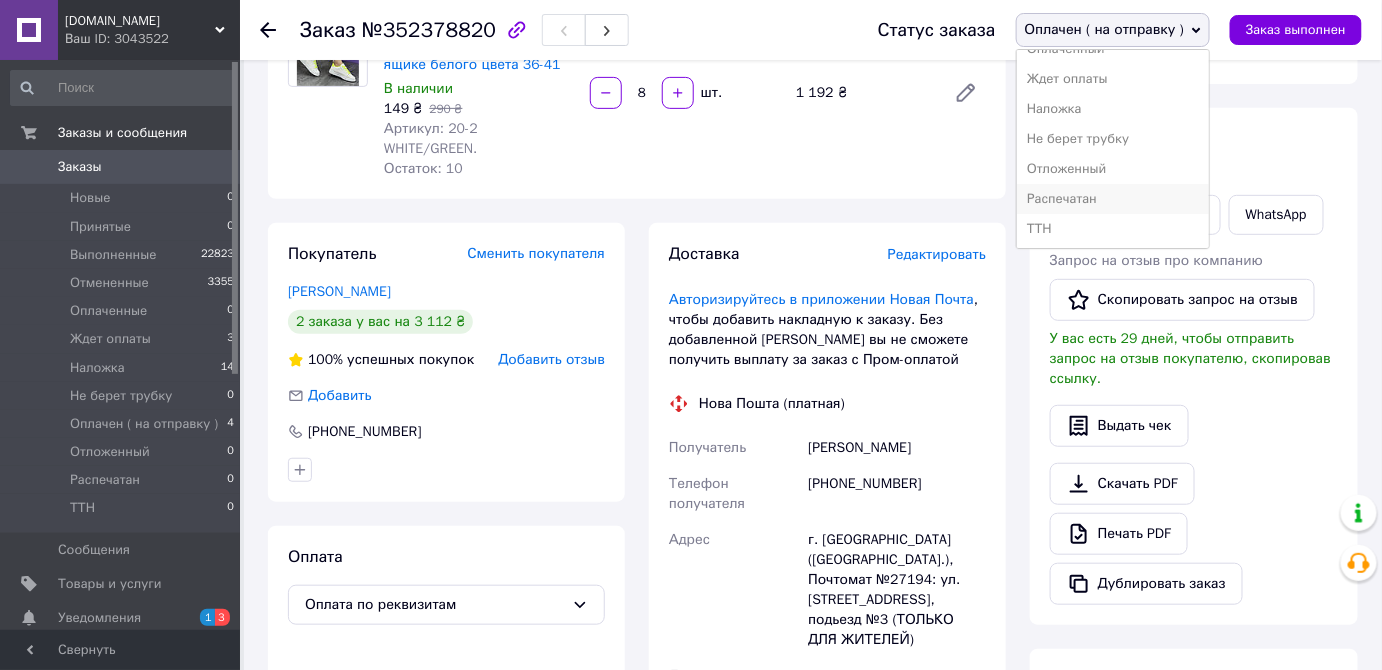 click on "Распечатан" at bounding box center [1113, 199] 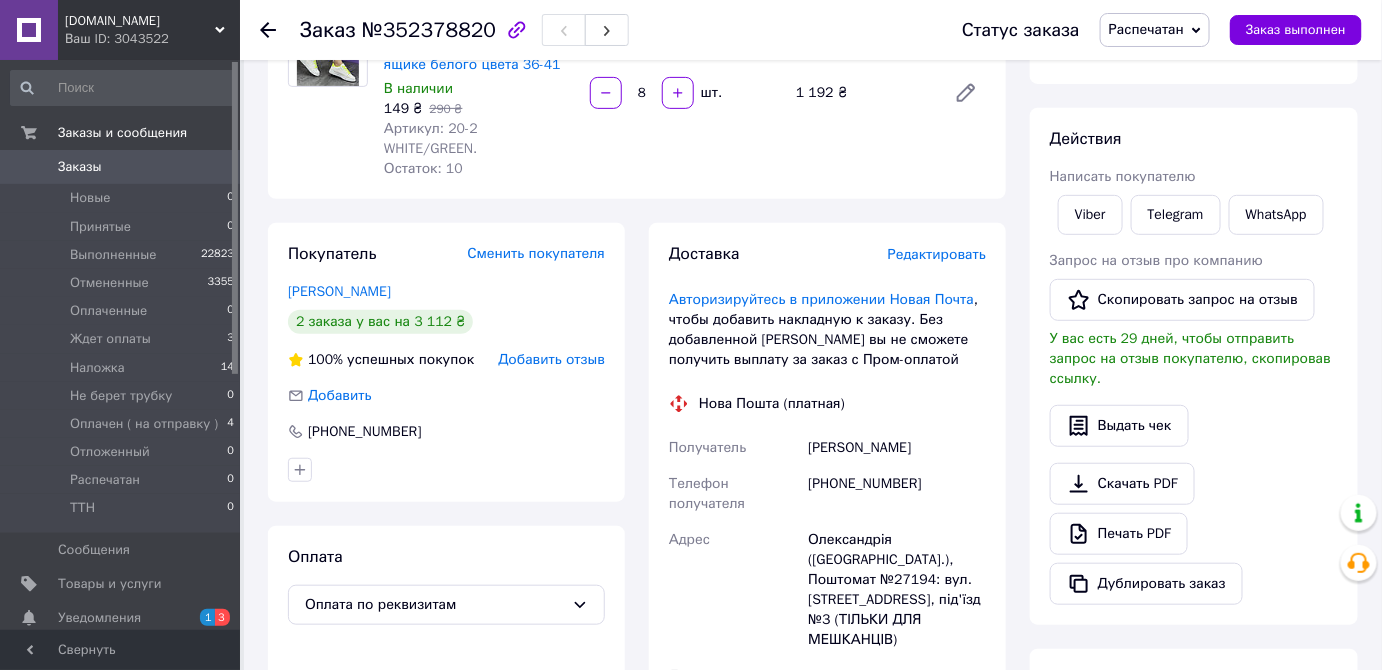 click 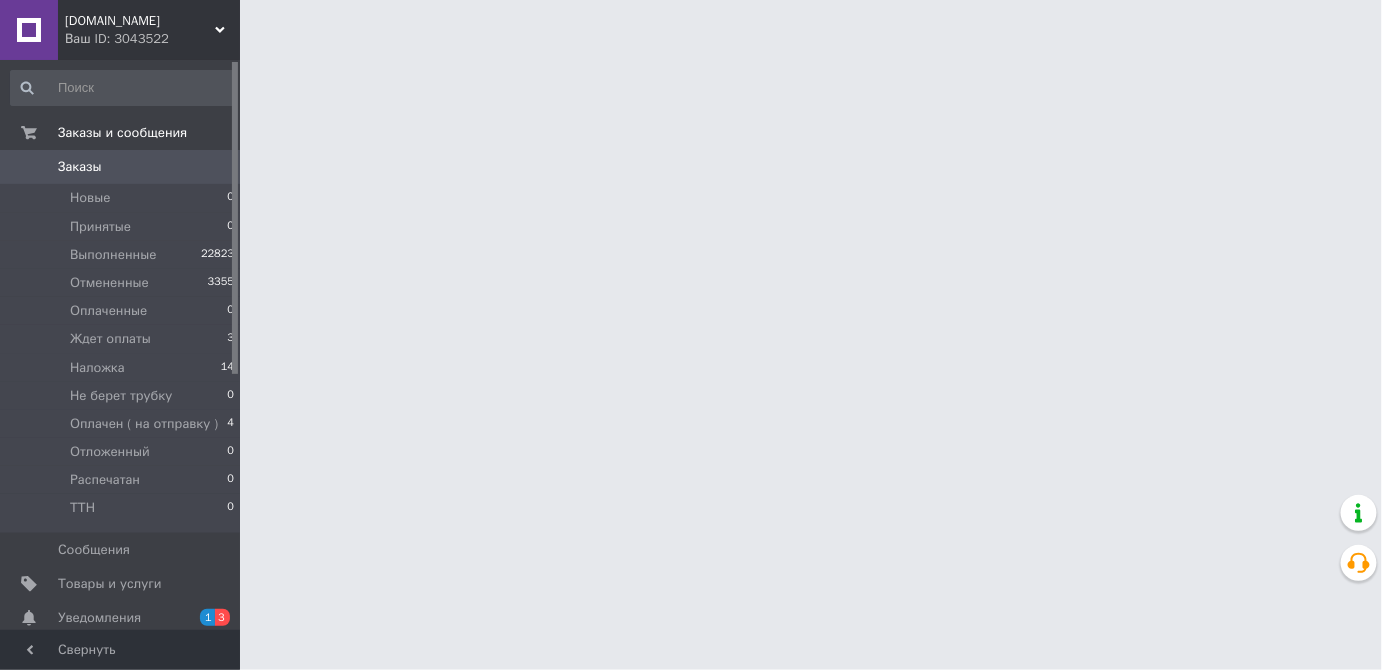 scroll, scrollTop: 0, scrollLeft: 0, axis: both 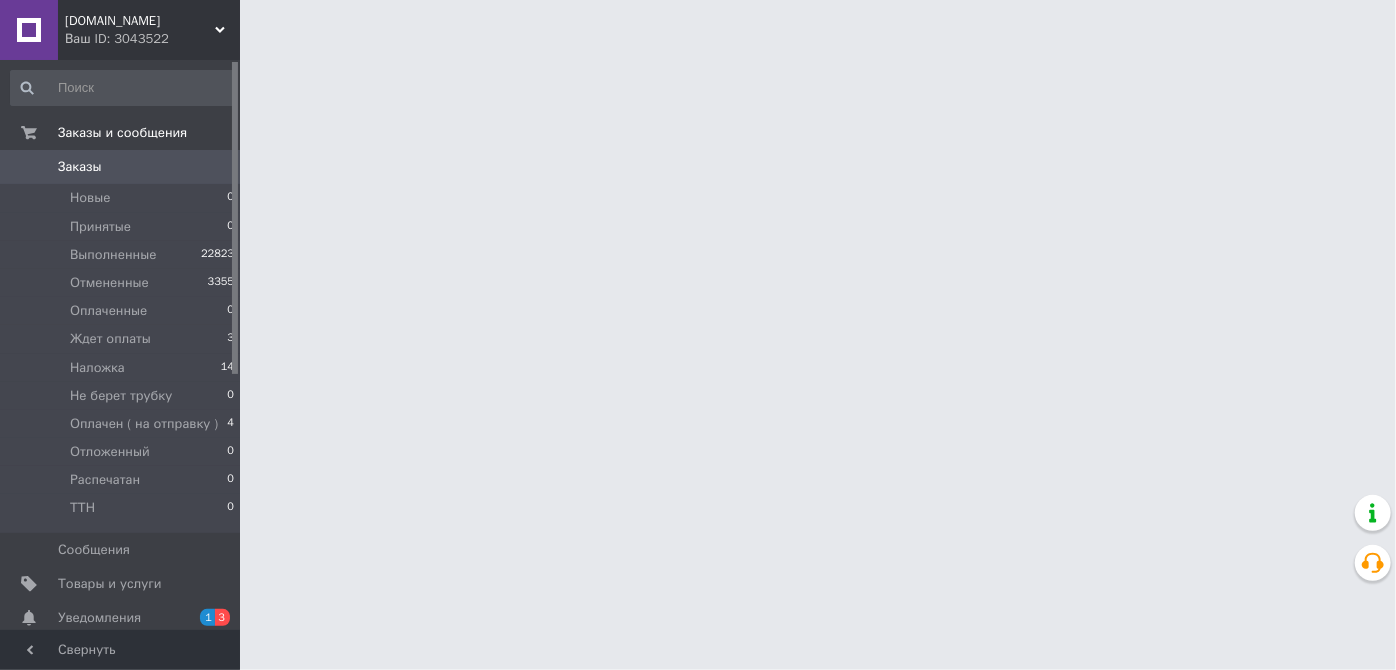 click at bounding box center [698, 25] 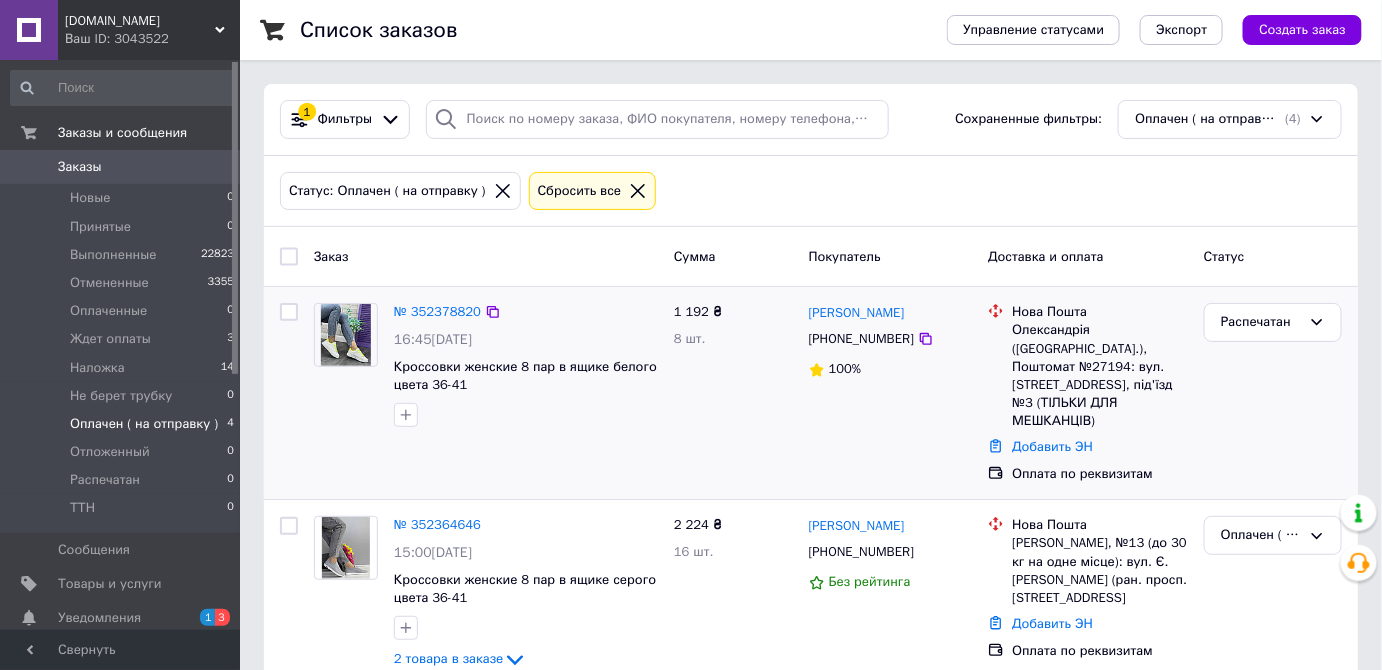 scroll, scrollTop: 134, scrollLeft: 0, axis: vertical 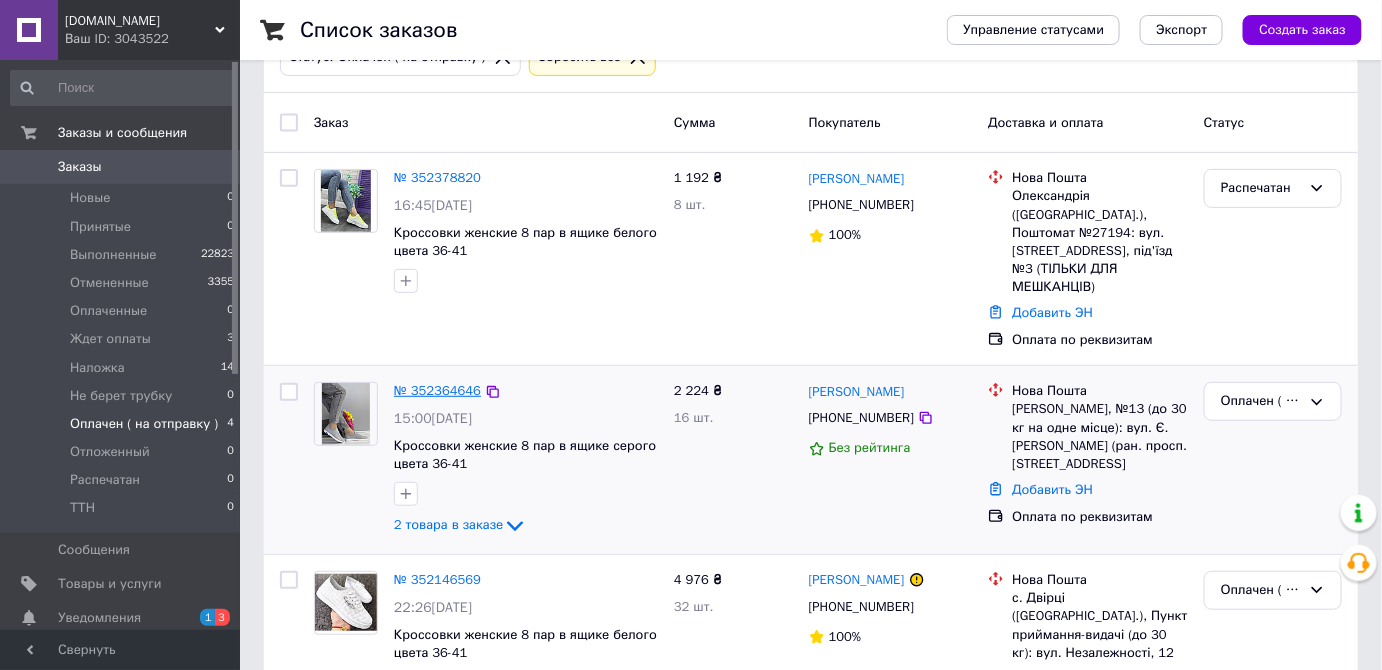 click on "№ 352364646" at bounding box center [437, 390] 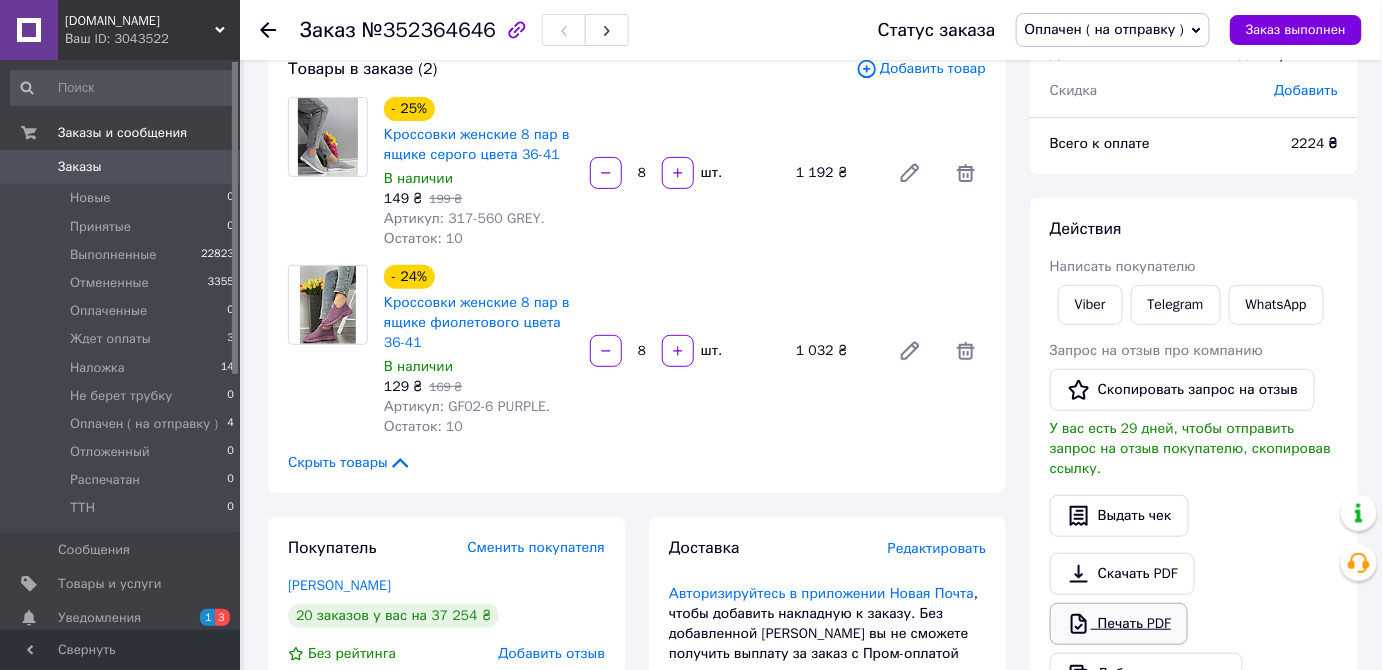 click on "Печать PDF" at bounding box center [1119, 624] 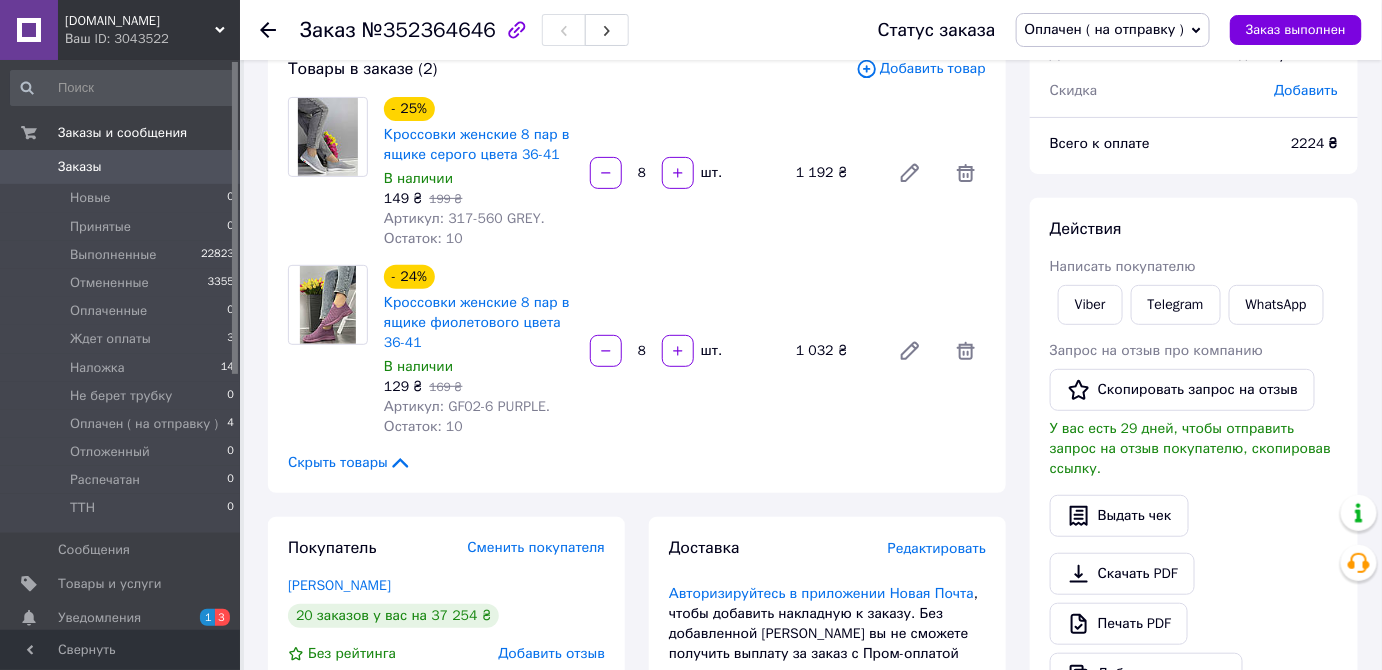 click on "Оплачен ( на отправку )" at bounding box center (1105, 29) 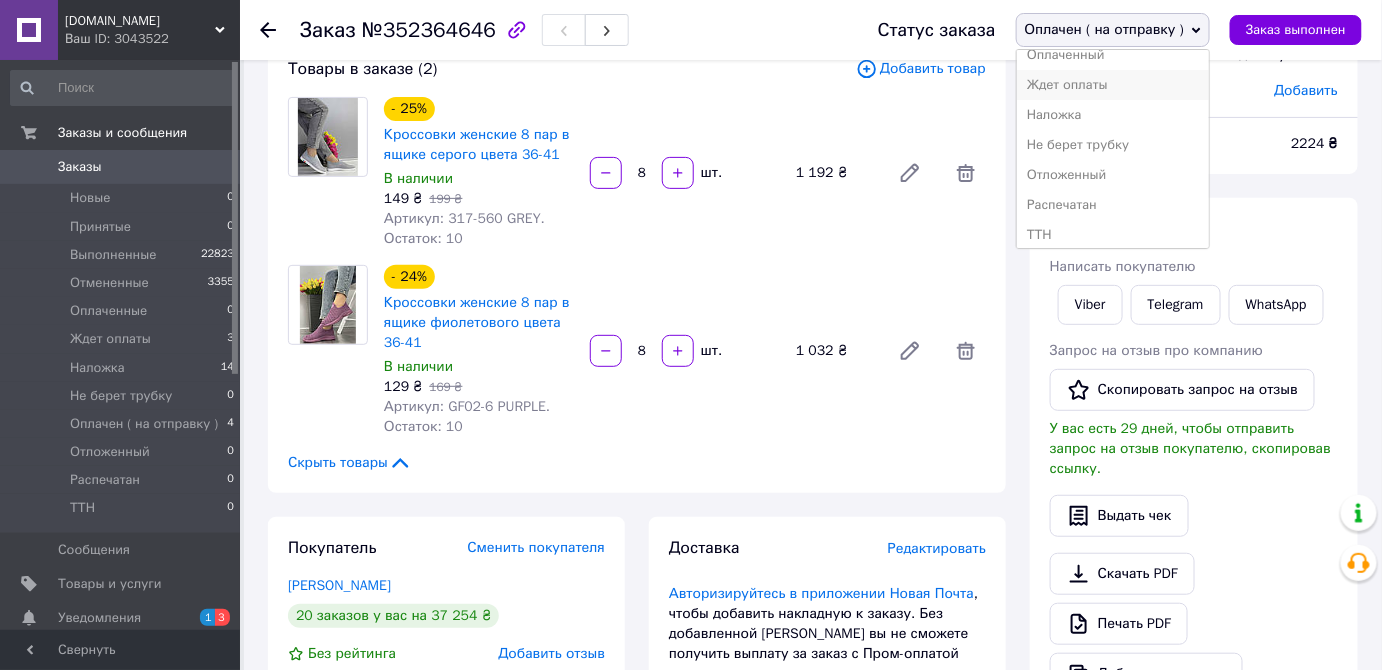 scroll, scrollTop: 111, scrollLeft: 0, axis: vertical 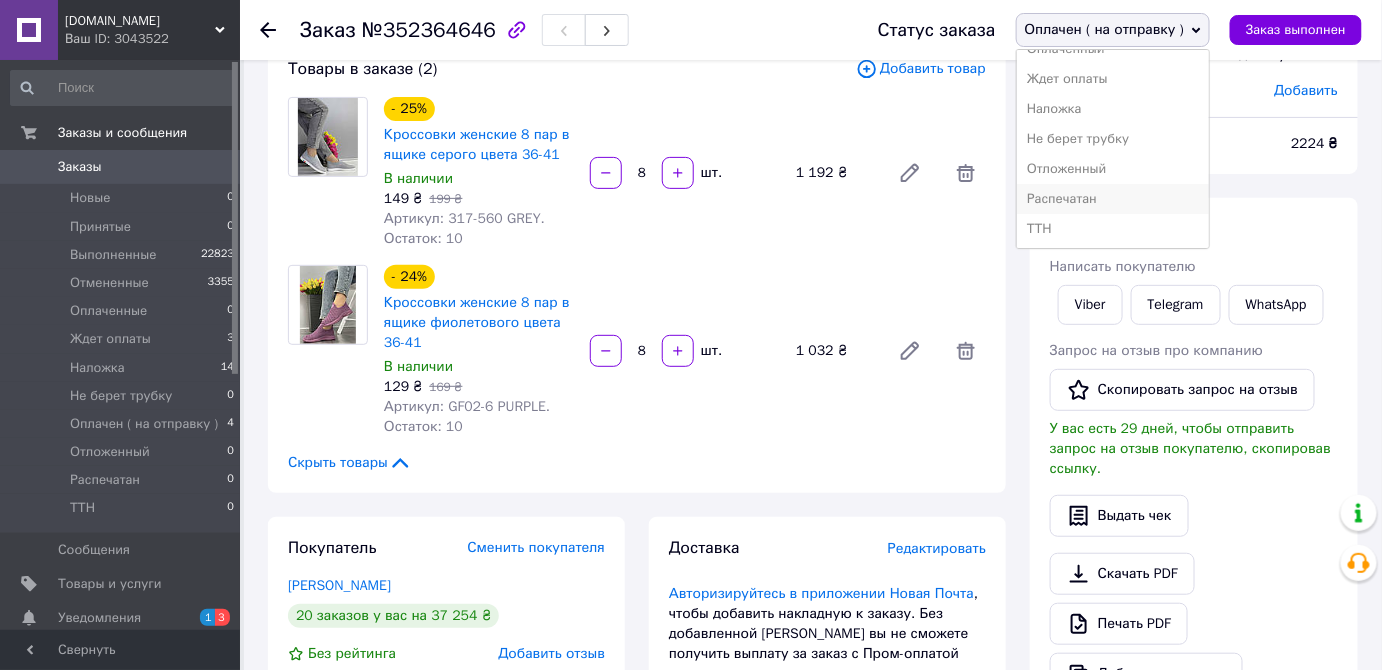 click on "Распечатан" at bounding box center (1113, 199) 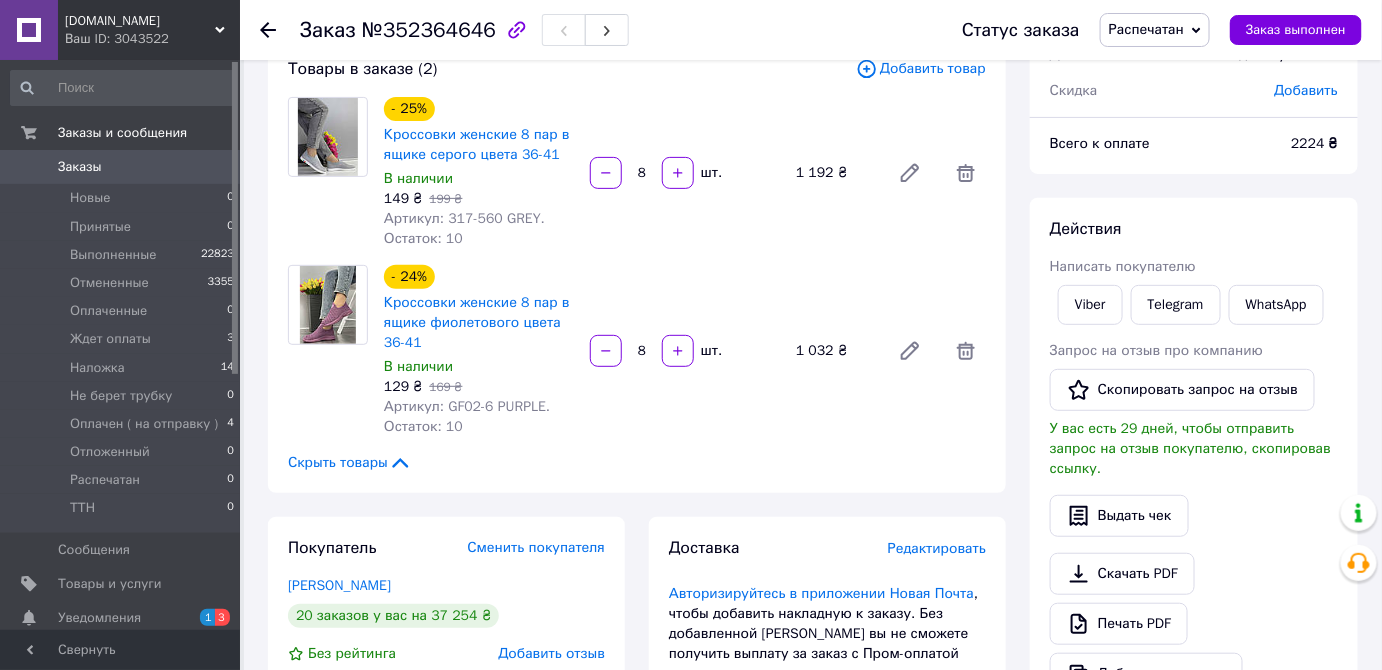 click 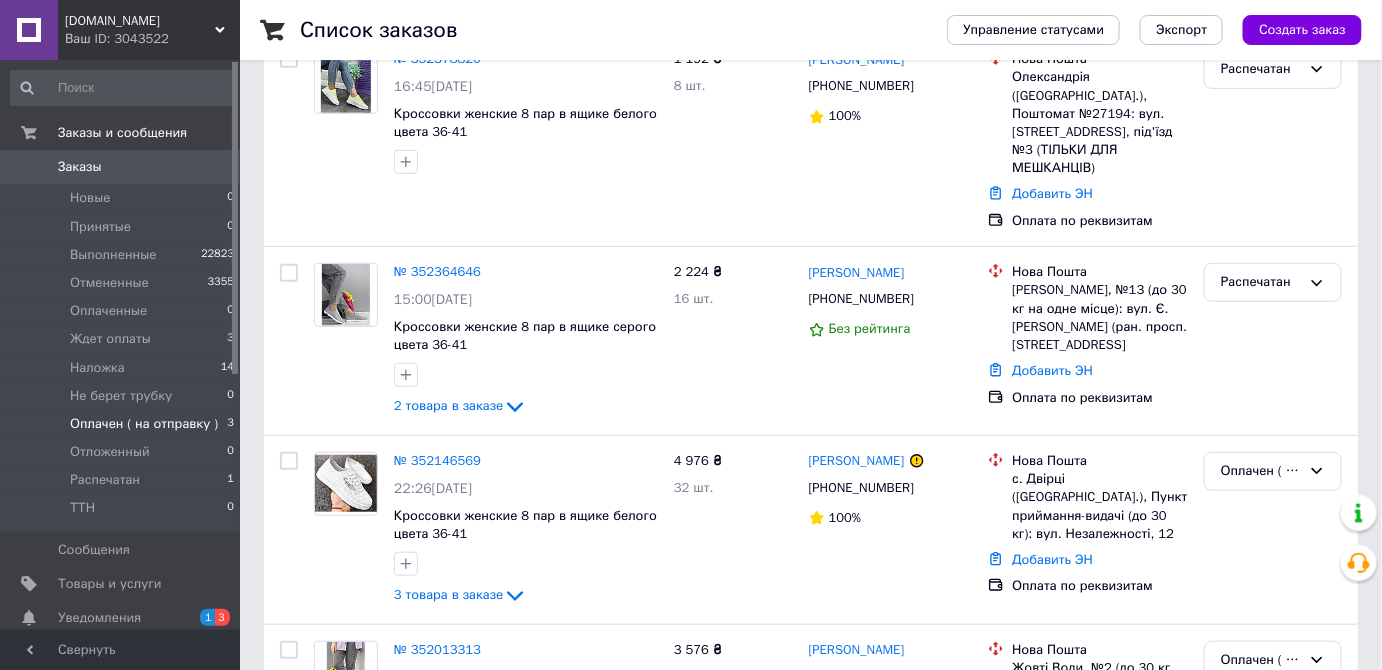 scroll, scrollTop: 266, scrollLeft: 0, axis: vertical 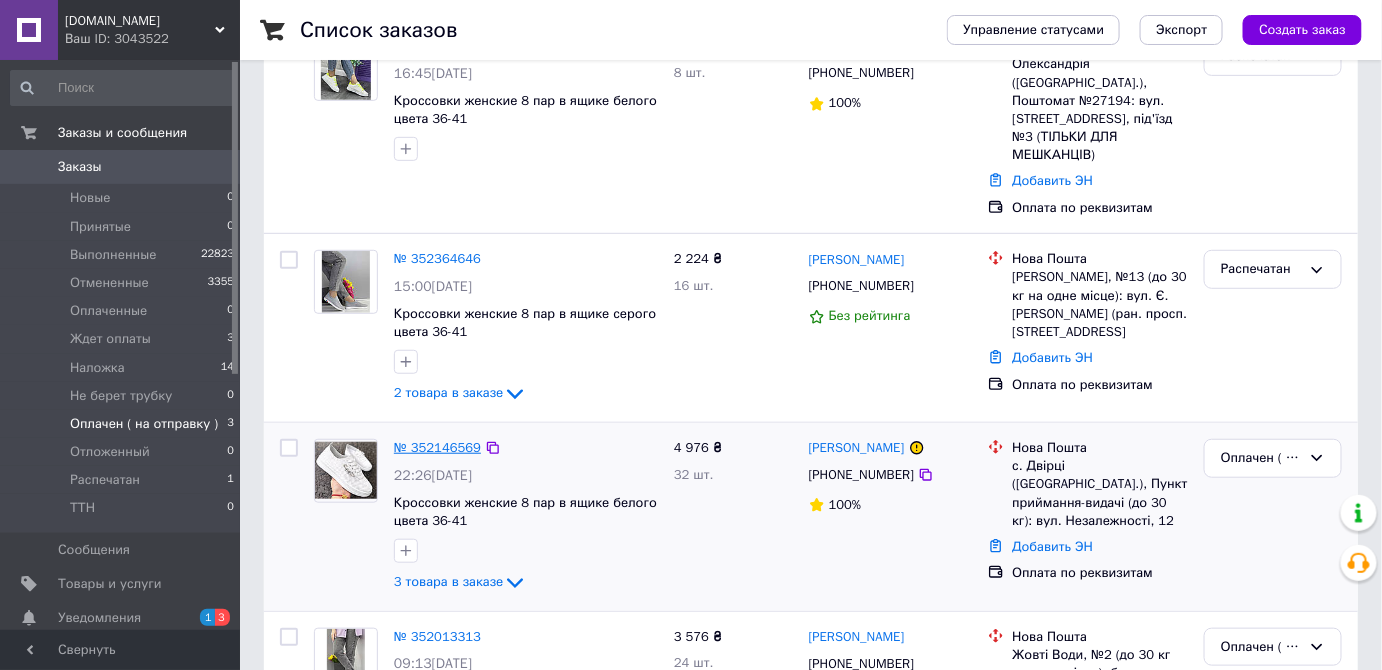 click on "№ 352146569" at bounding box center (437, 447) 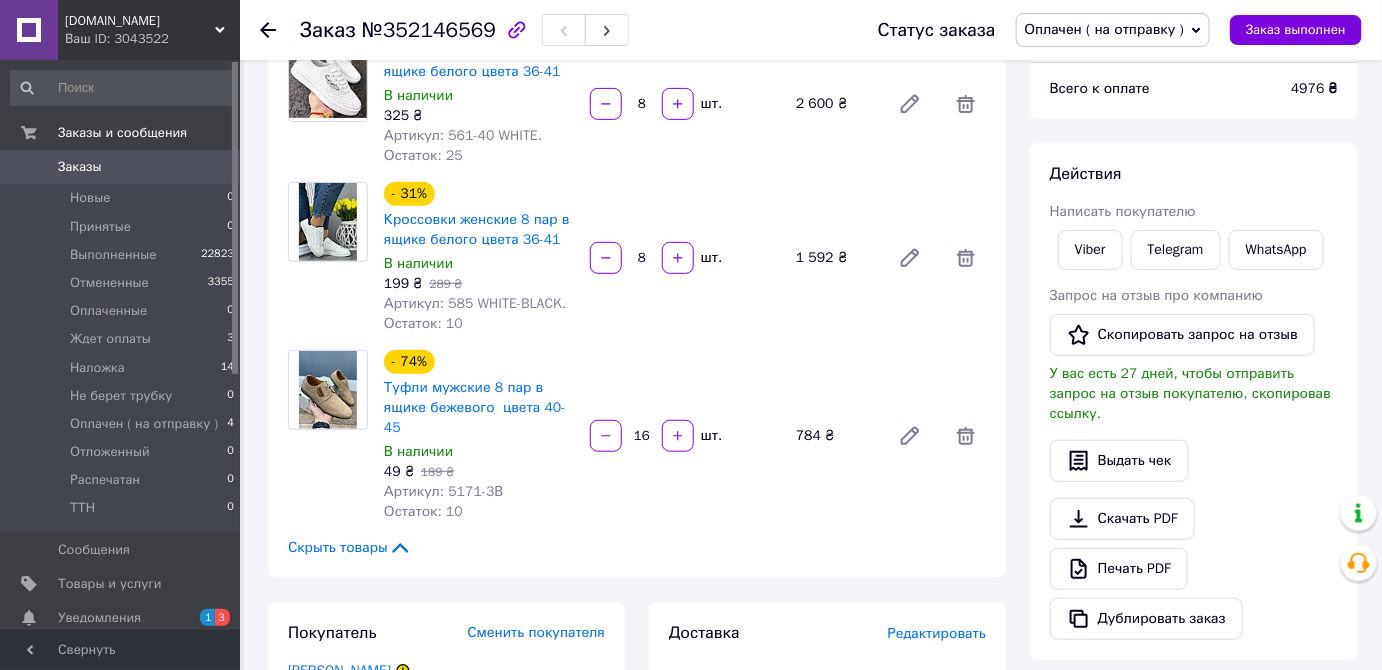 scroll, scrollTop: 238, scrollLeft: 0, axis: vertical 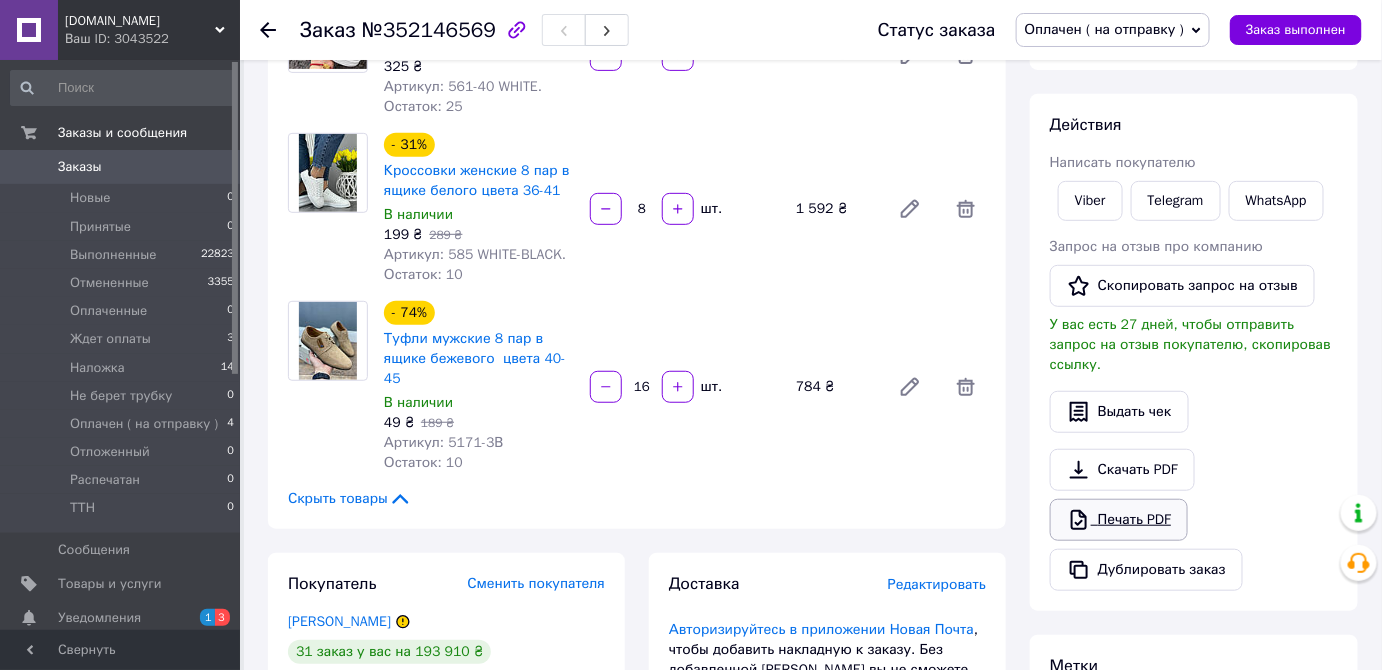click on "Печать PDF" at bounding box center [1119, 520] 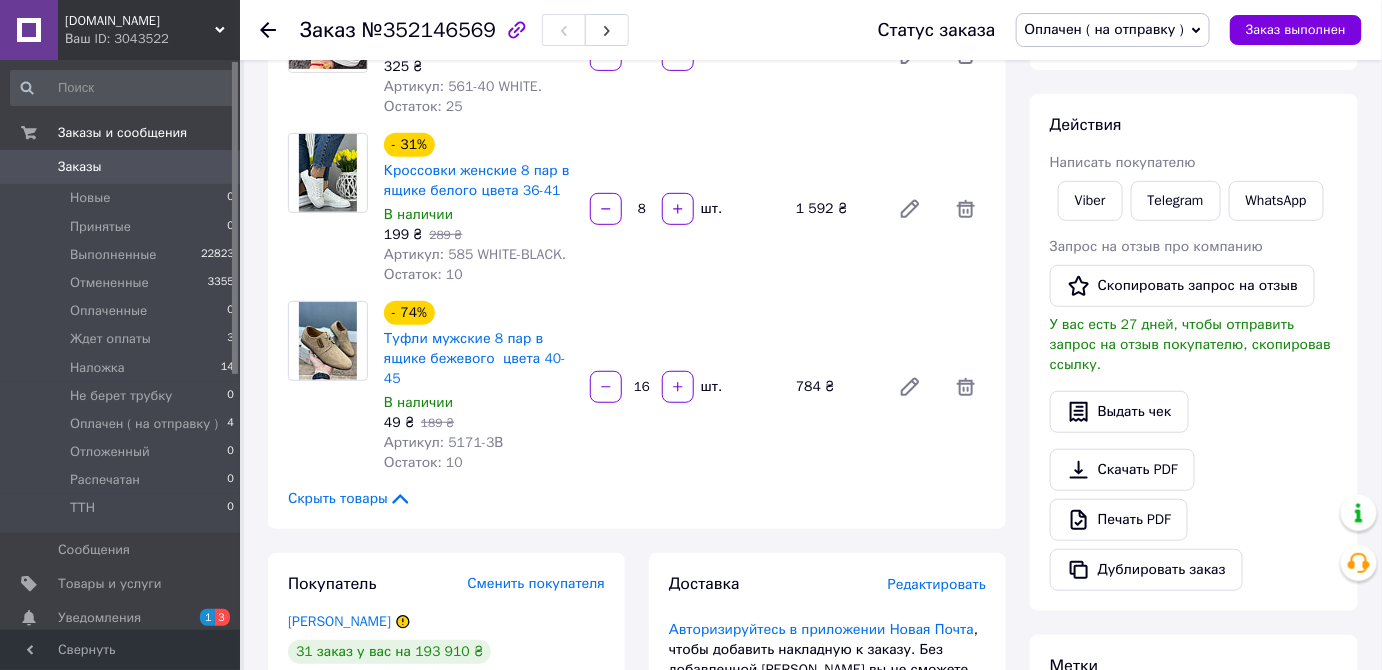 click on "Оплачен ( на отправку )" at bounding box center [1105, 29] 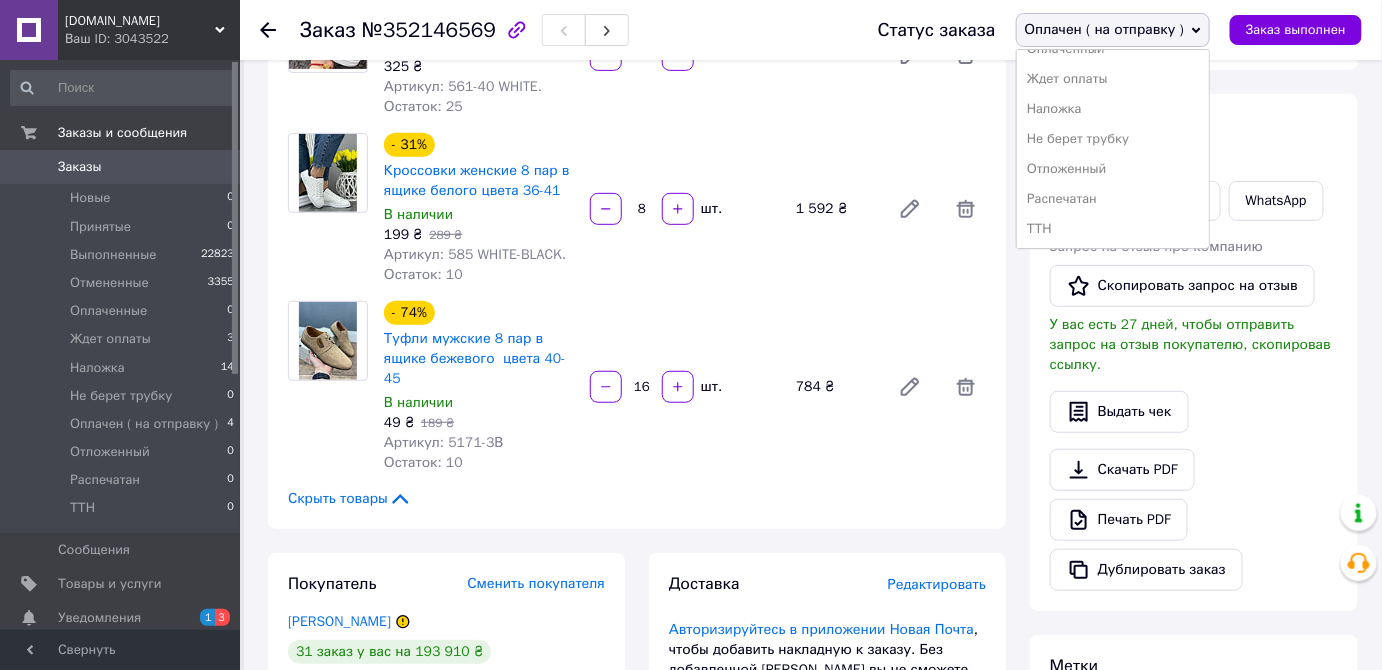 scroll, scrollTop: 108, scrollLeft: 0, axis: vertical 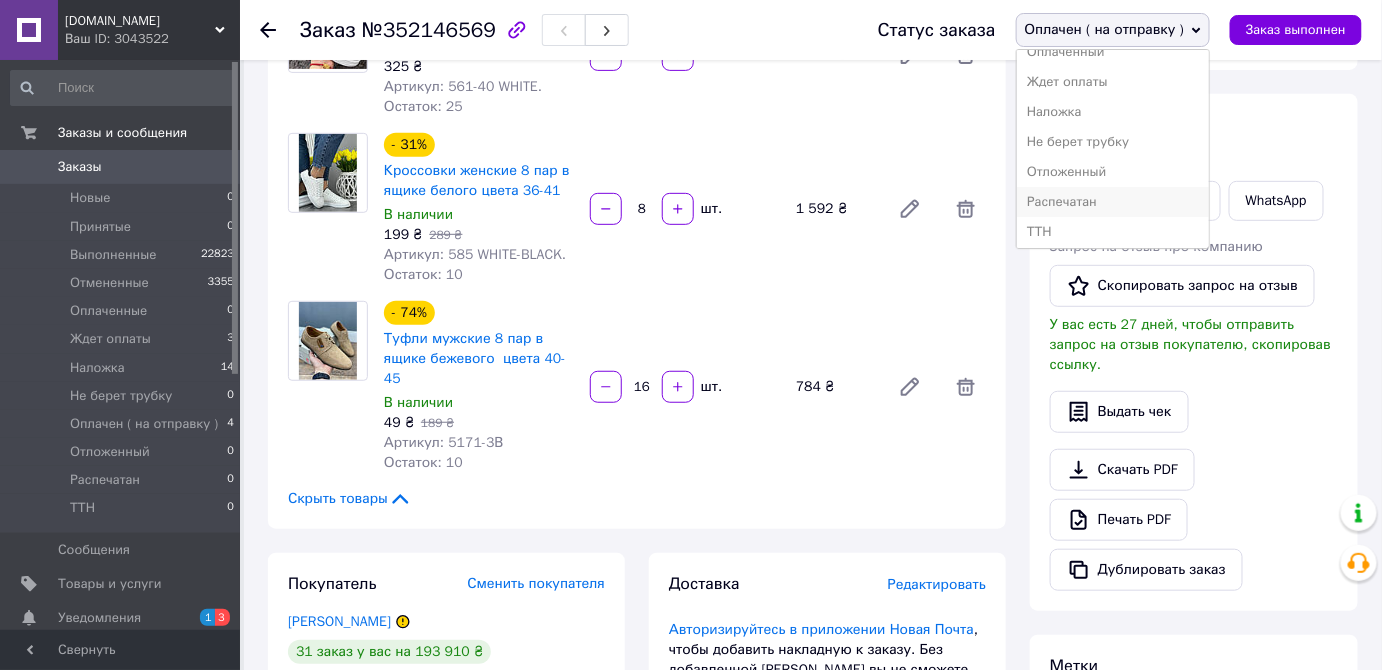 click on "Распечатан" at bounding box center [1113, 202] 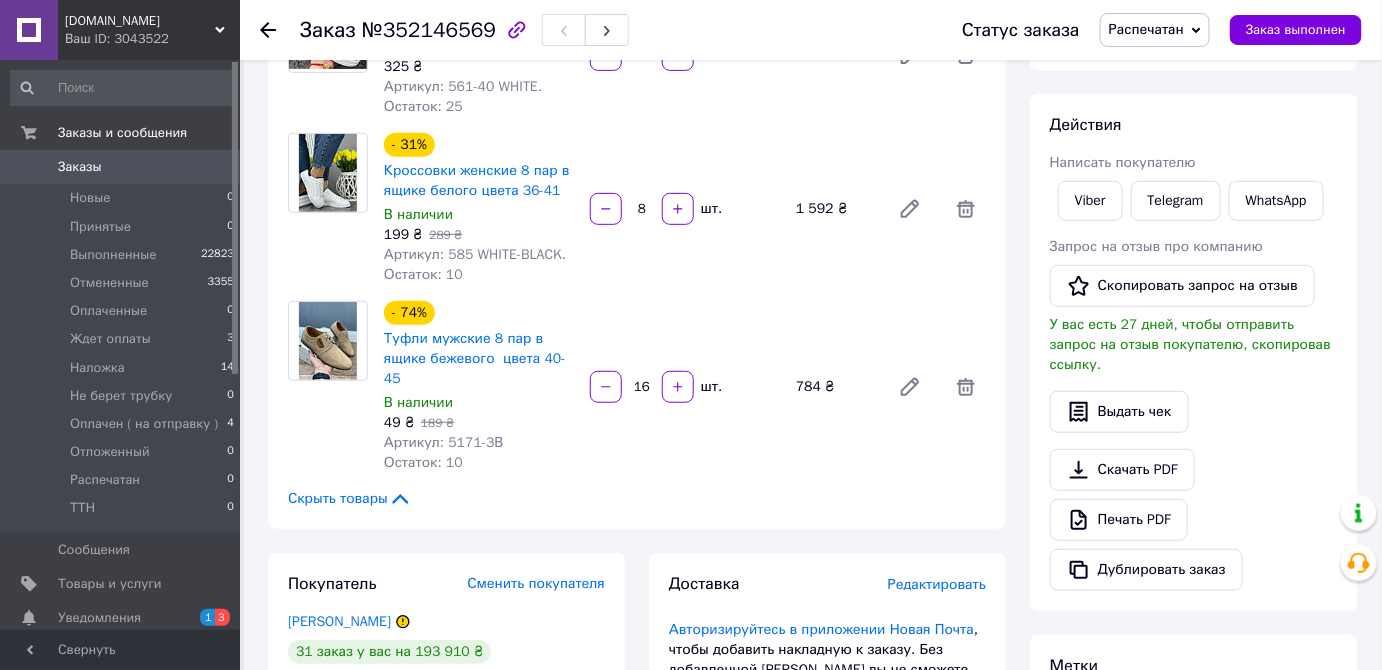 click 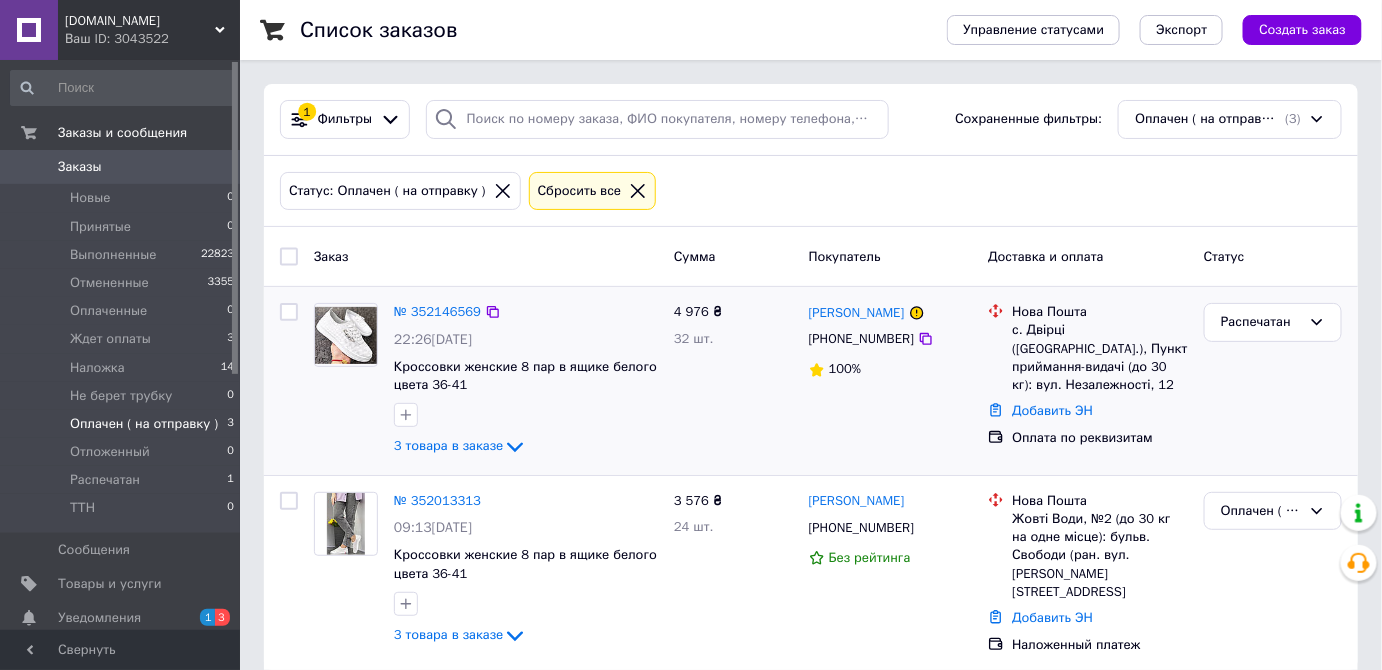 scroll, scrollTop: 15, scrollLeft: 0, axis: vertical 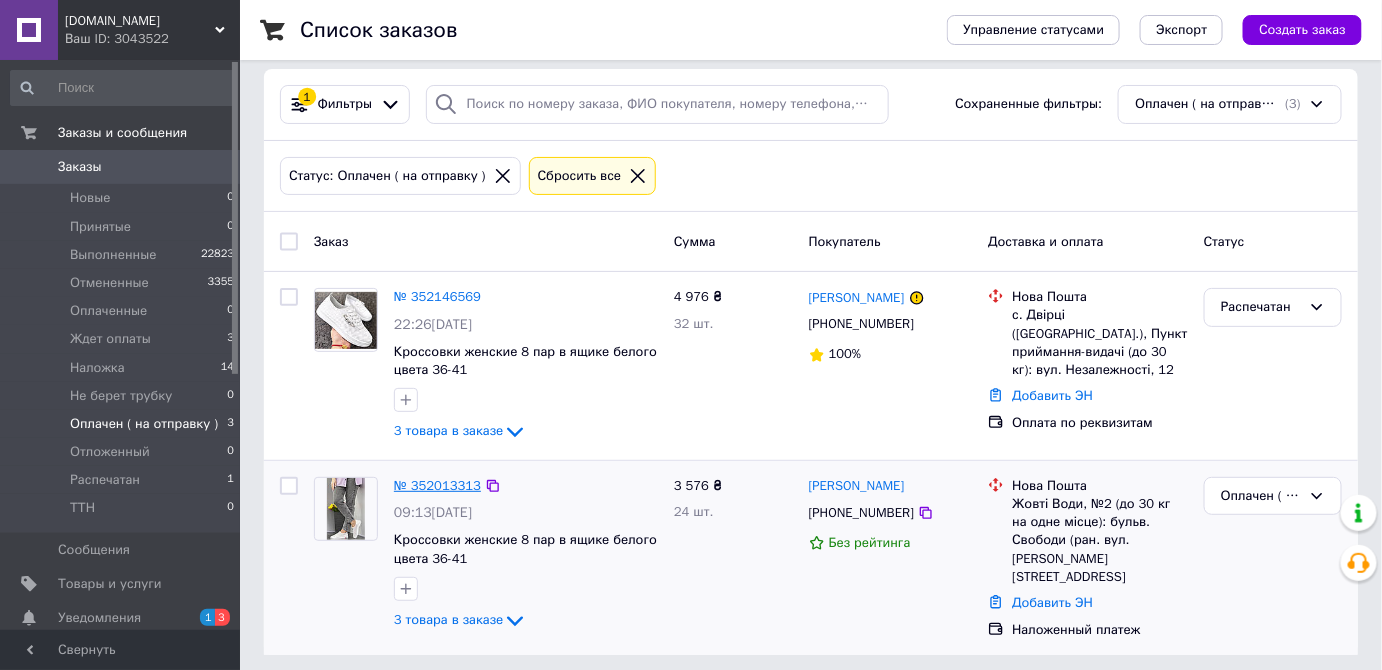 click on "№ 352013313" at bounding box center (437, 485) 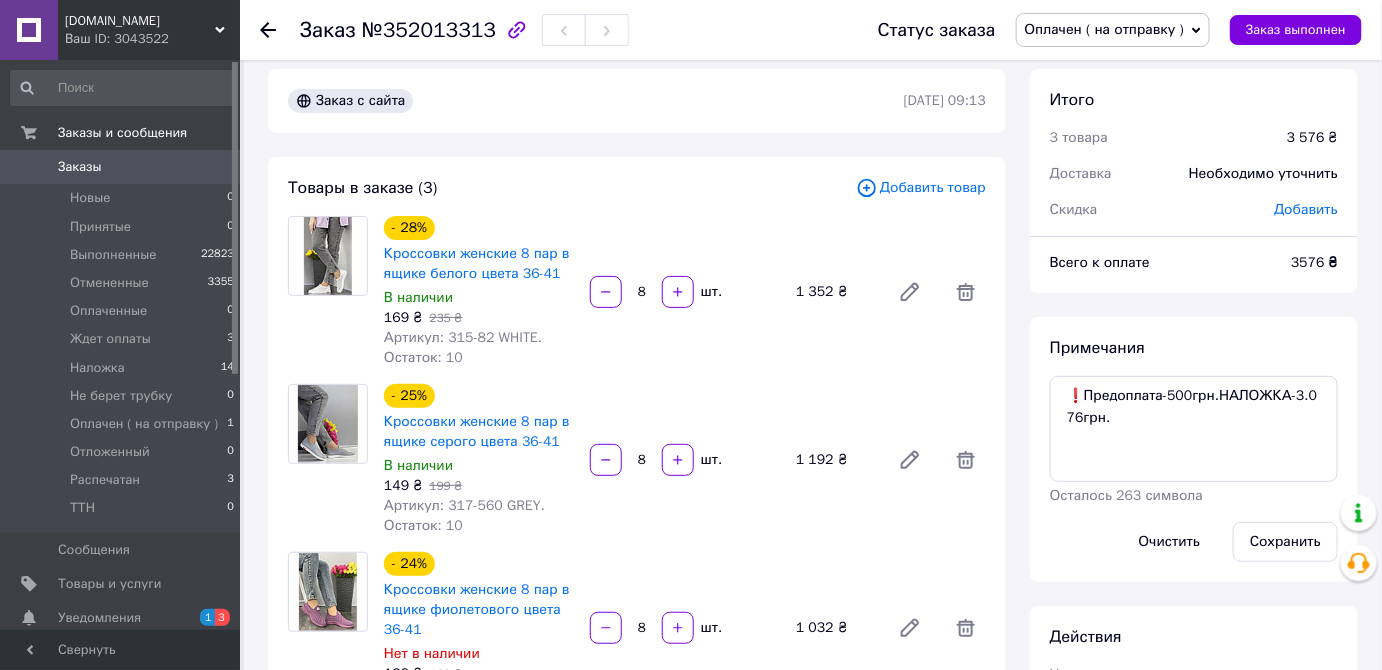 scroll, scrollTop: 36, scrollLeft: 0, axis: vertical 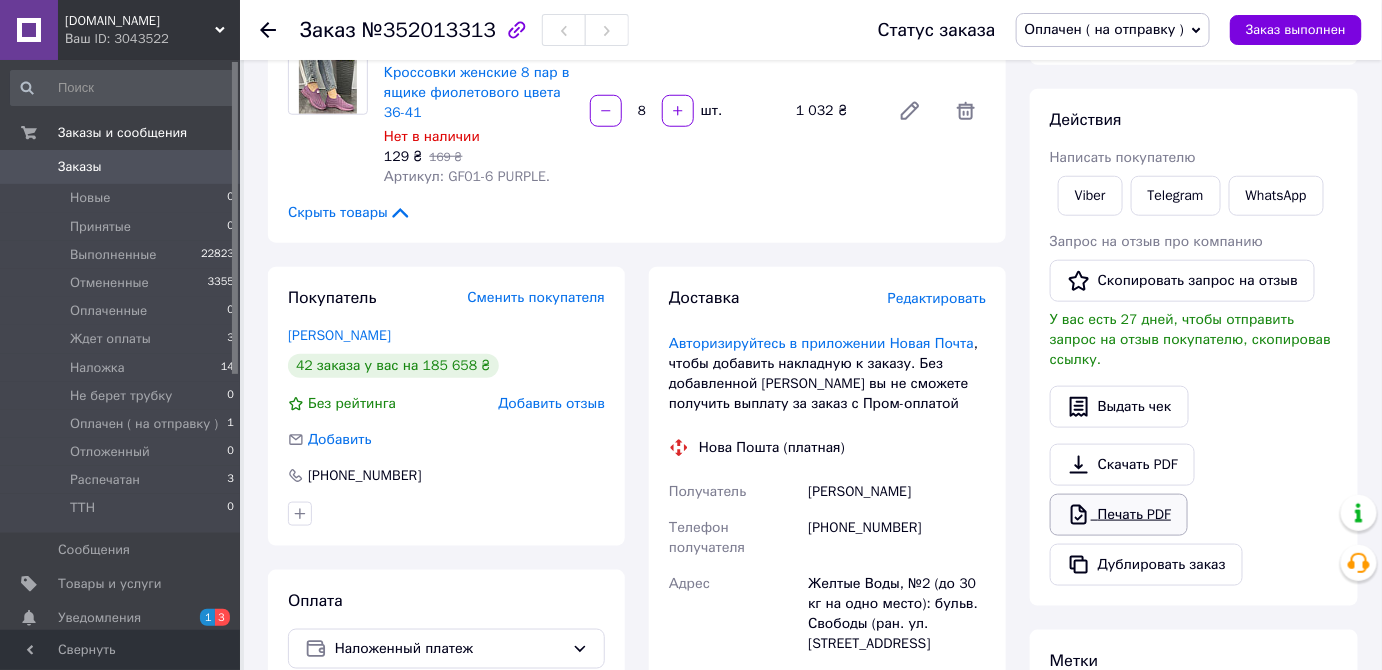 click on "Печать PDF" at bounding box center (1119, 515) 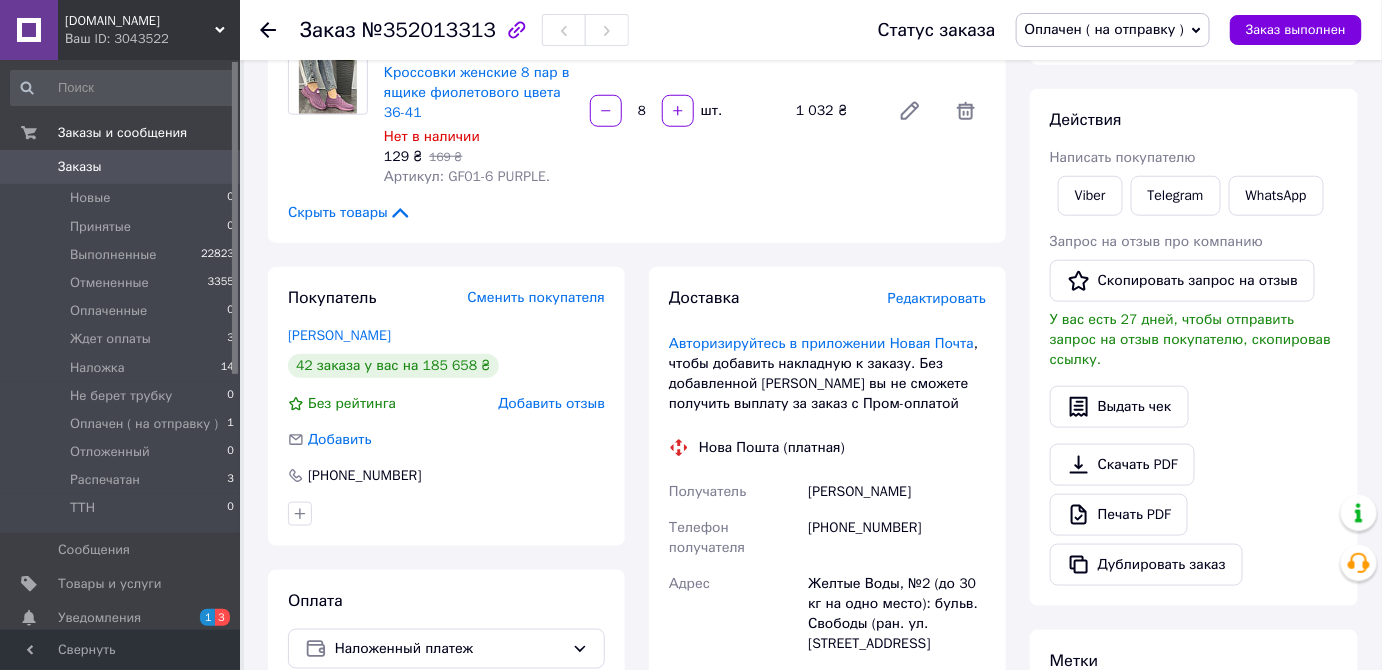 click on "Оплачен ( на отправку )" at bounding box center (1105, 29) 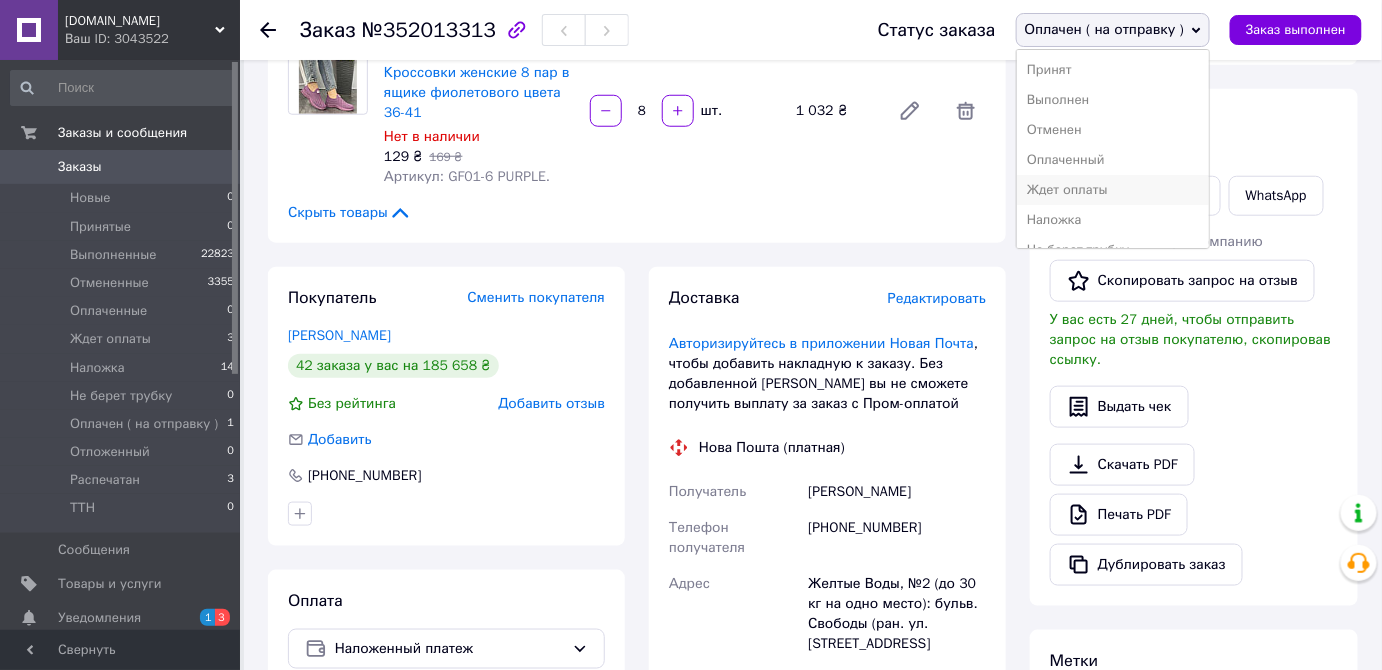 scroll, scrollTop: 111, scrollLeft: 0, axis: vertical 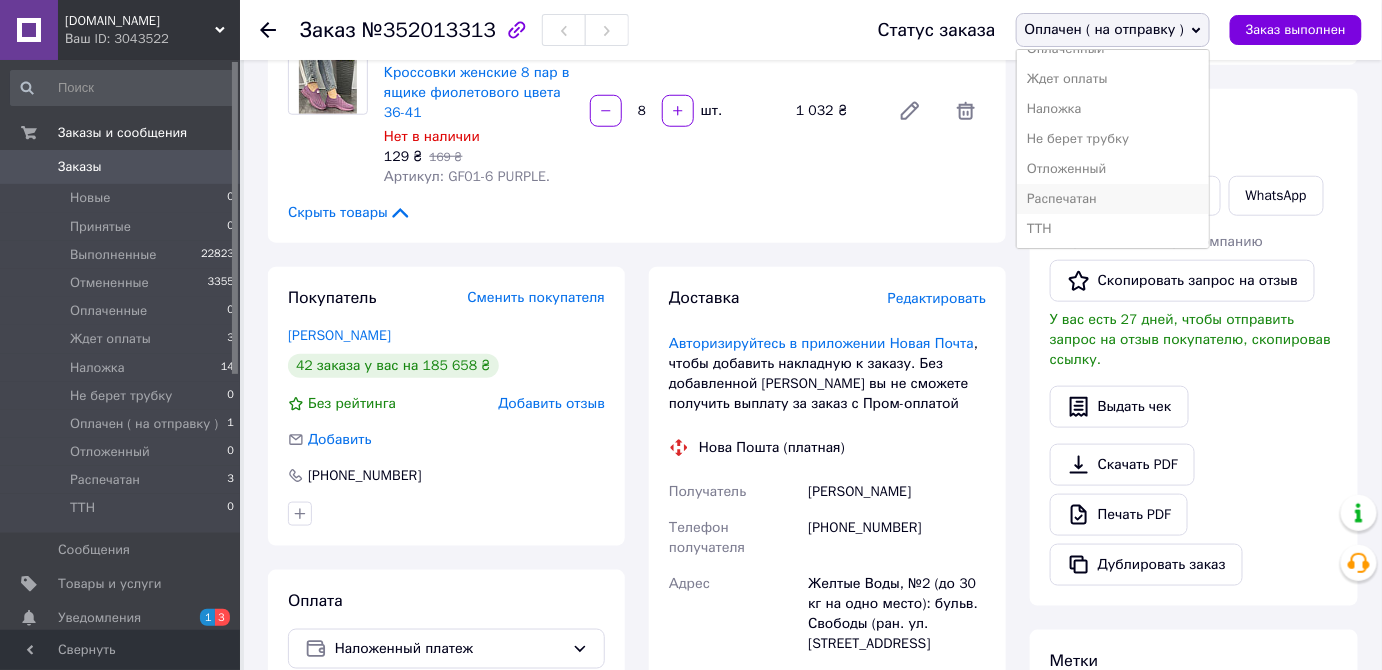 click on "Распечатан" at bounding box center [1113, 199] 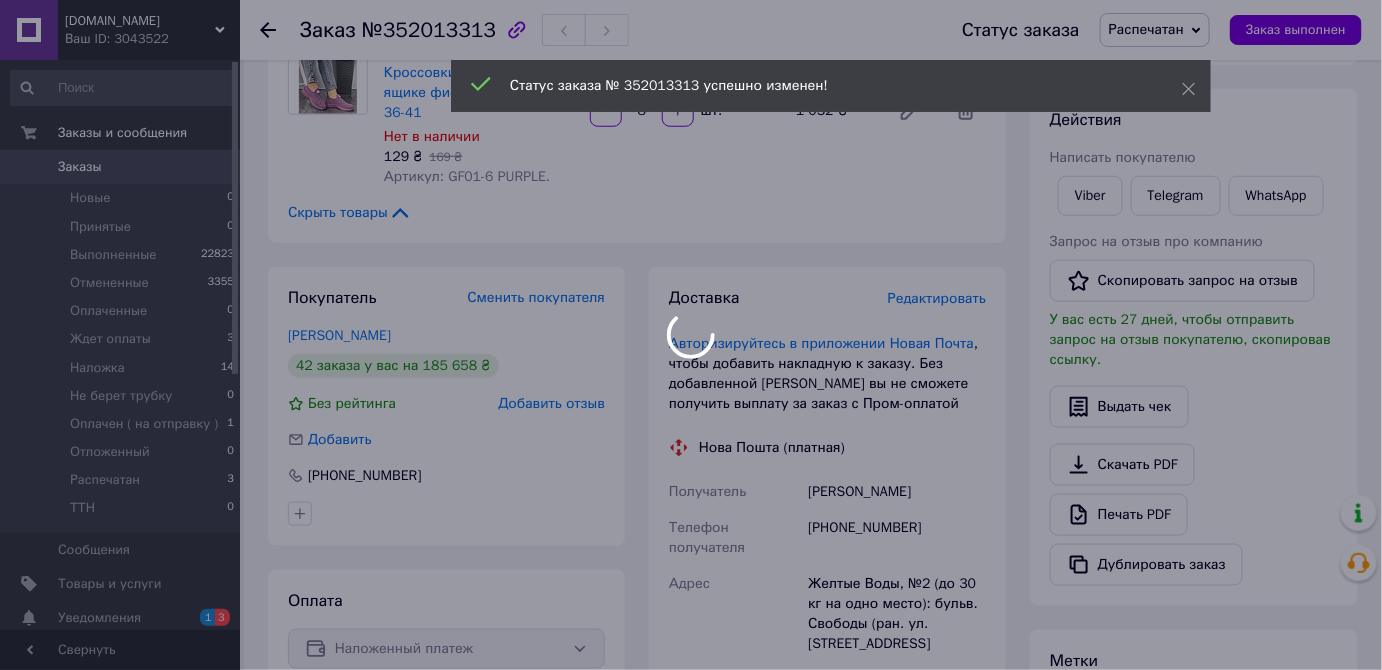 scroll, scrollTop: 84, scrollLeft: 0, axis: vertical 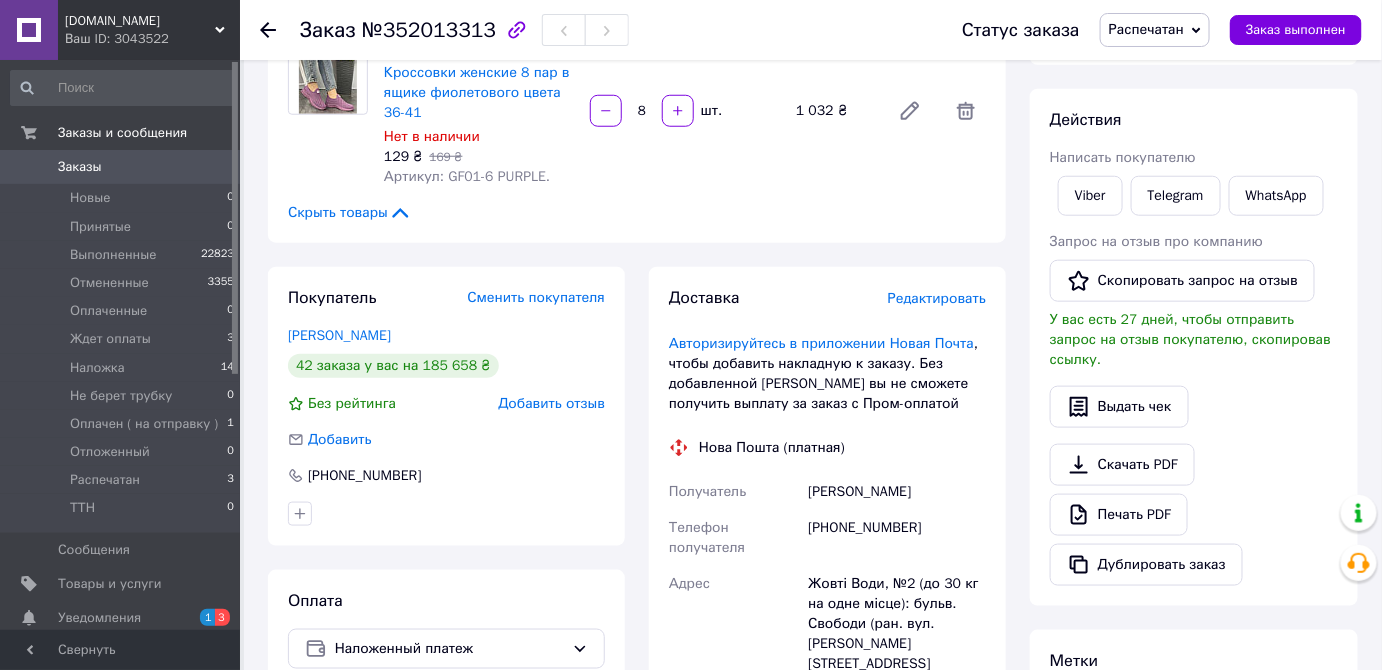 click 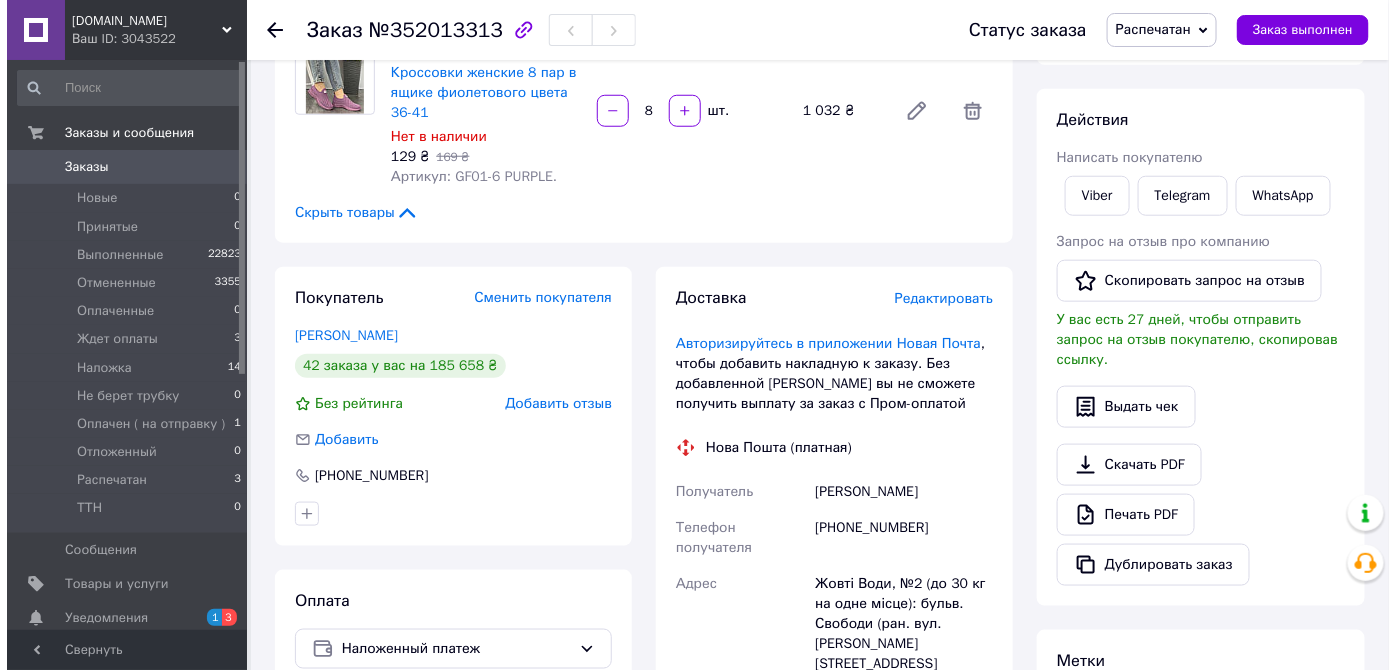 scroll, scrollTop: 0, scrollLeft: 0, axis: both 